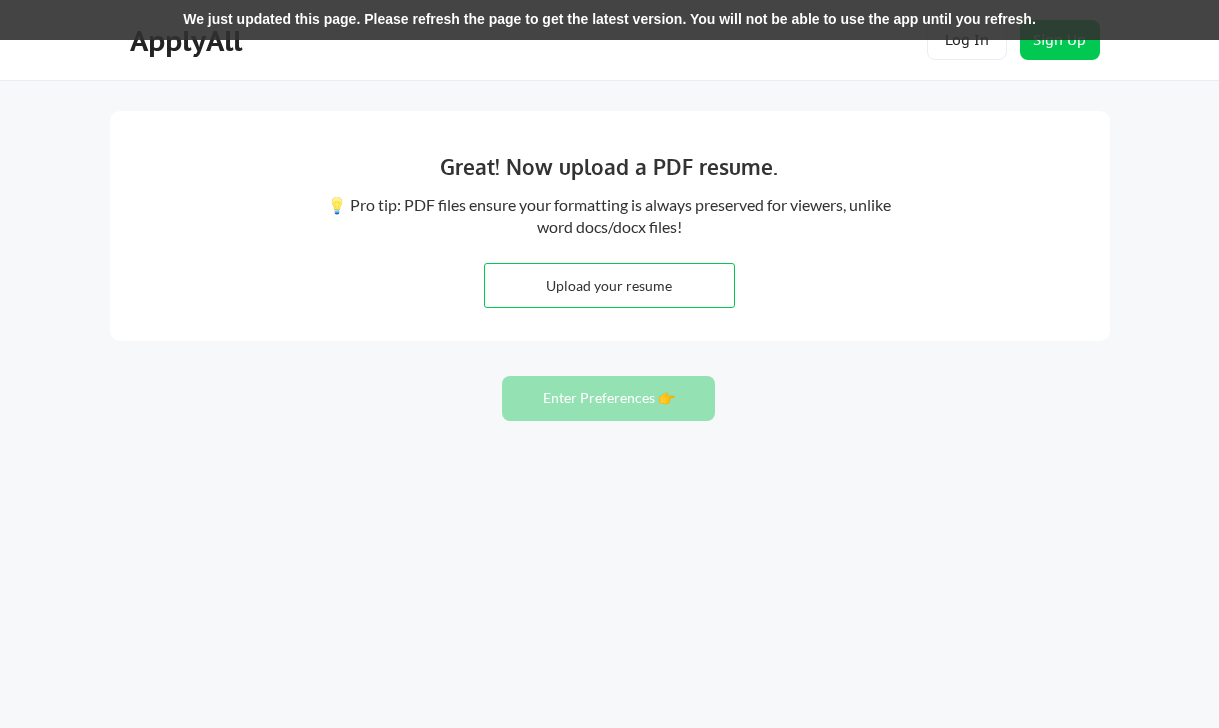 scroll, scrollTop: 0, scrollLeft: 0, axis: both 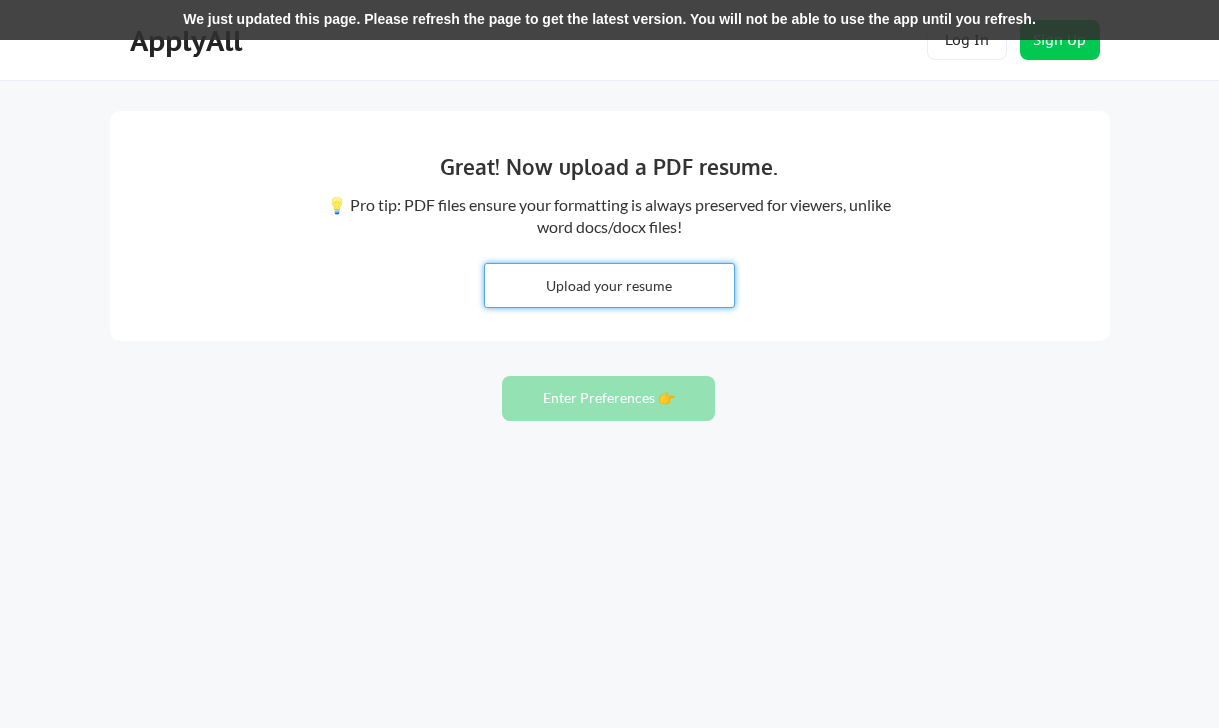 type on "C:\fakepath\[FIRST][LAST]-Resume'25+.pdf" 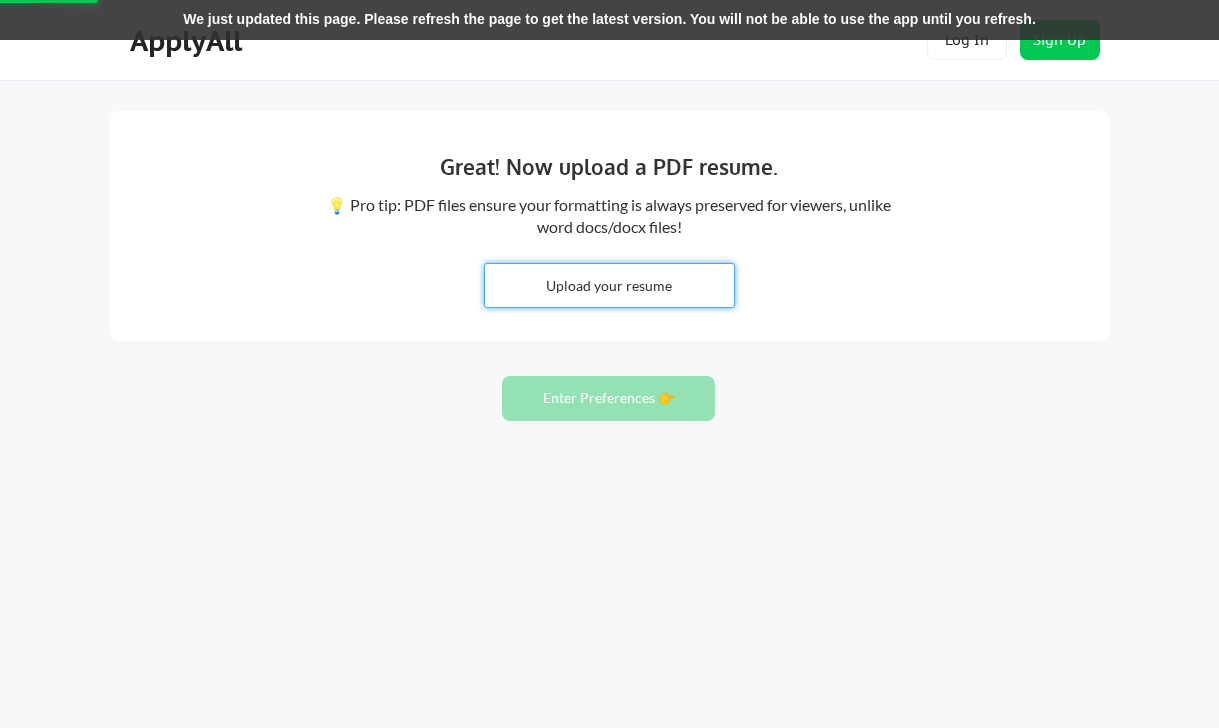type 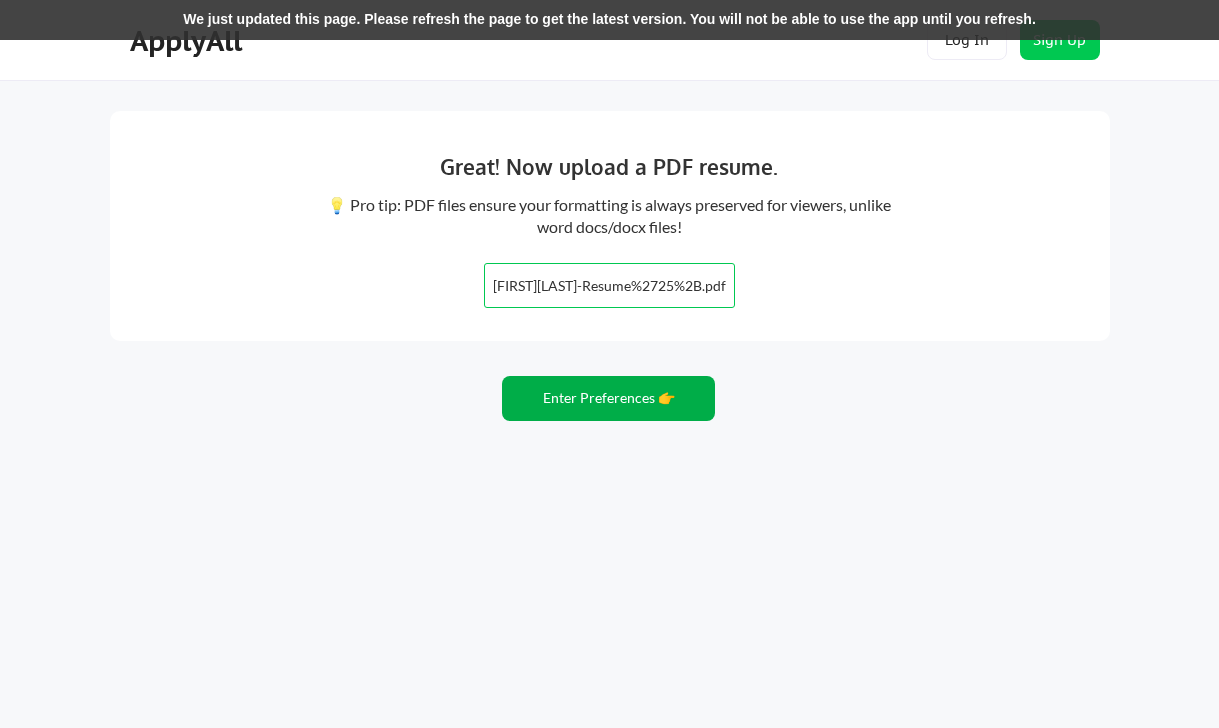 click on "Enter Preferences  👉" at bounding box center (608, 398) 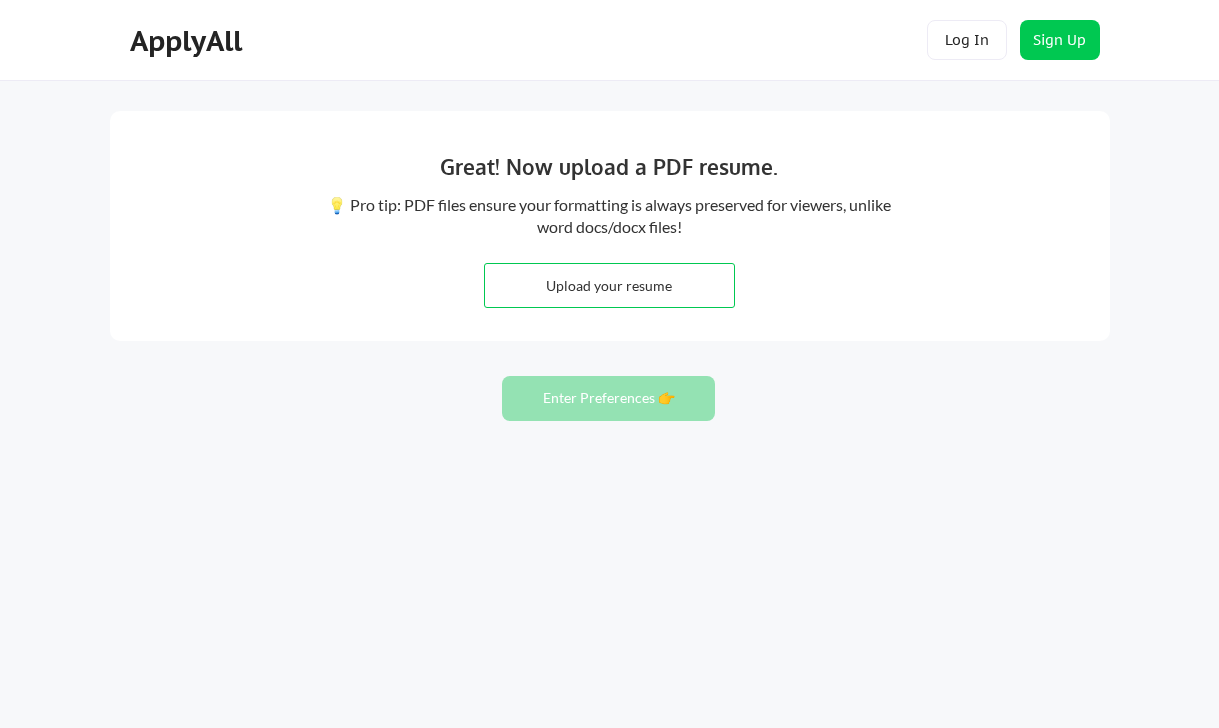 scroll, scrollTop: 0, scrollLeft: 0, axis: both 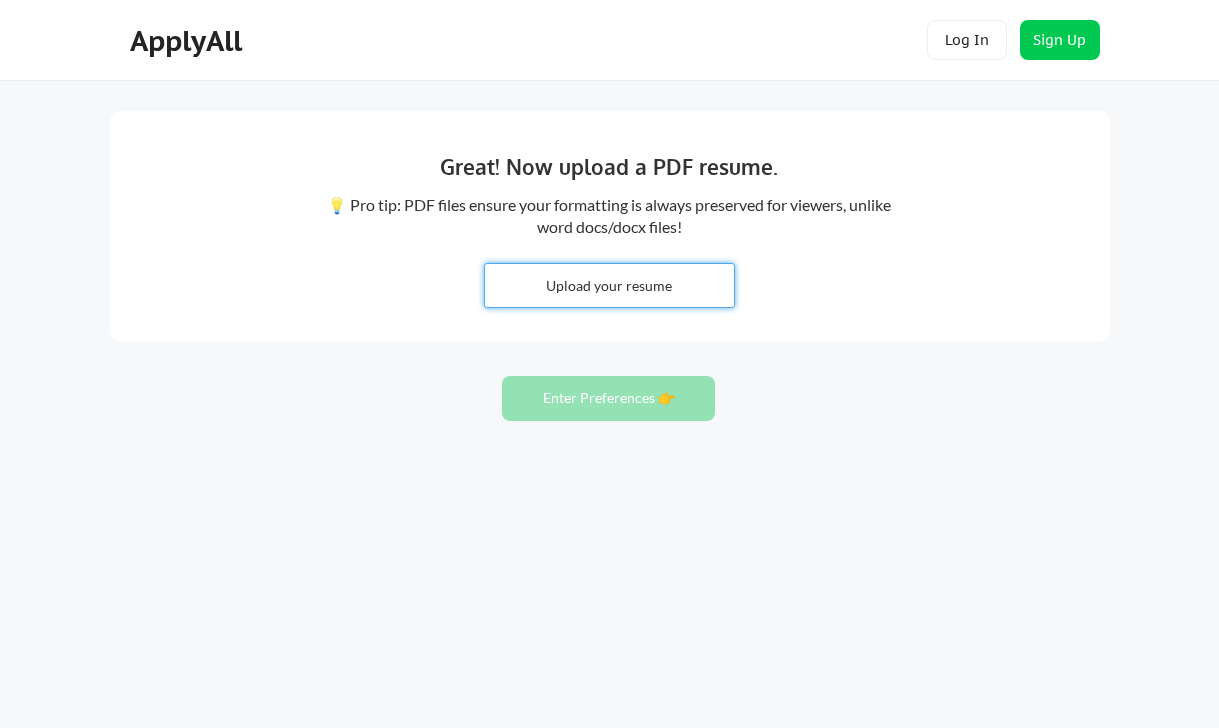 click at bounding box center [609, 285] 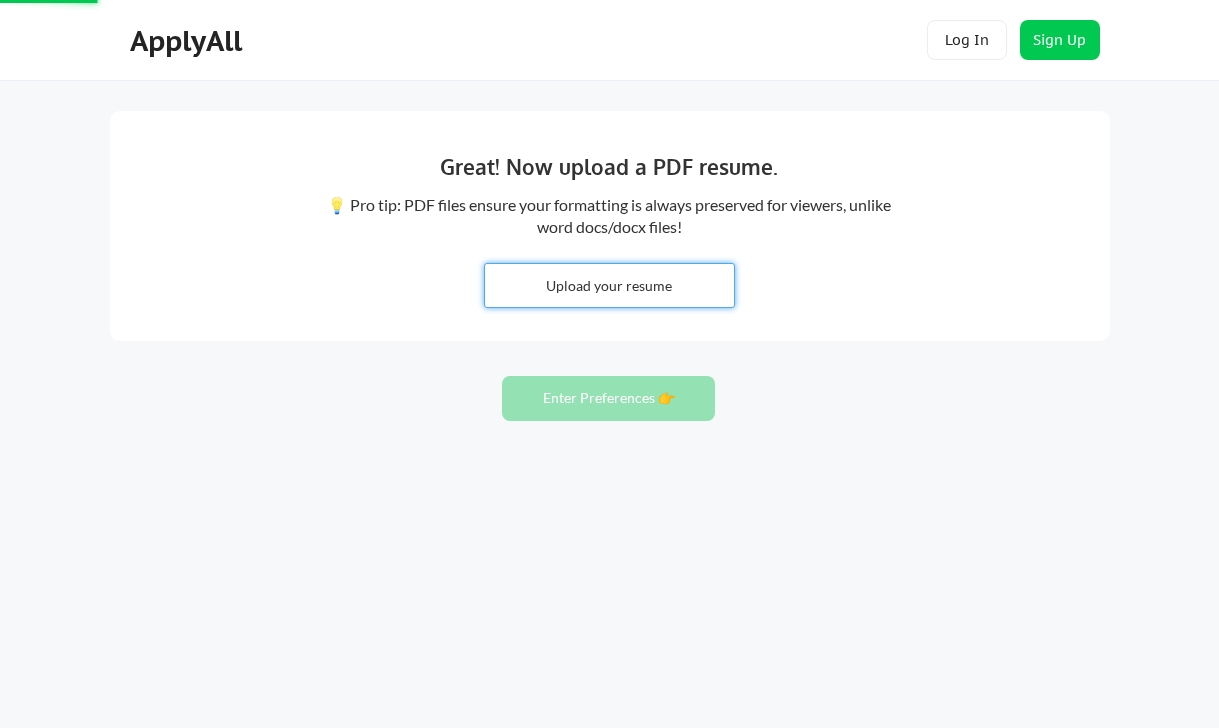 type 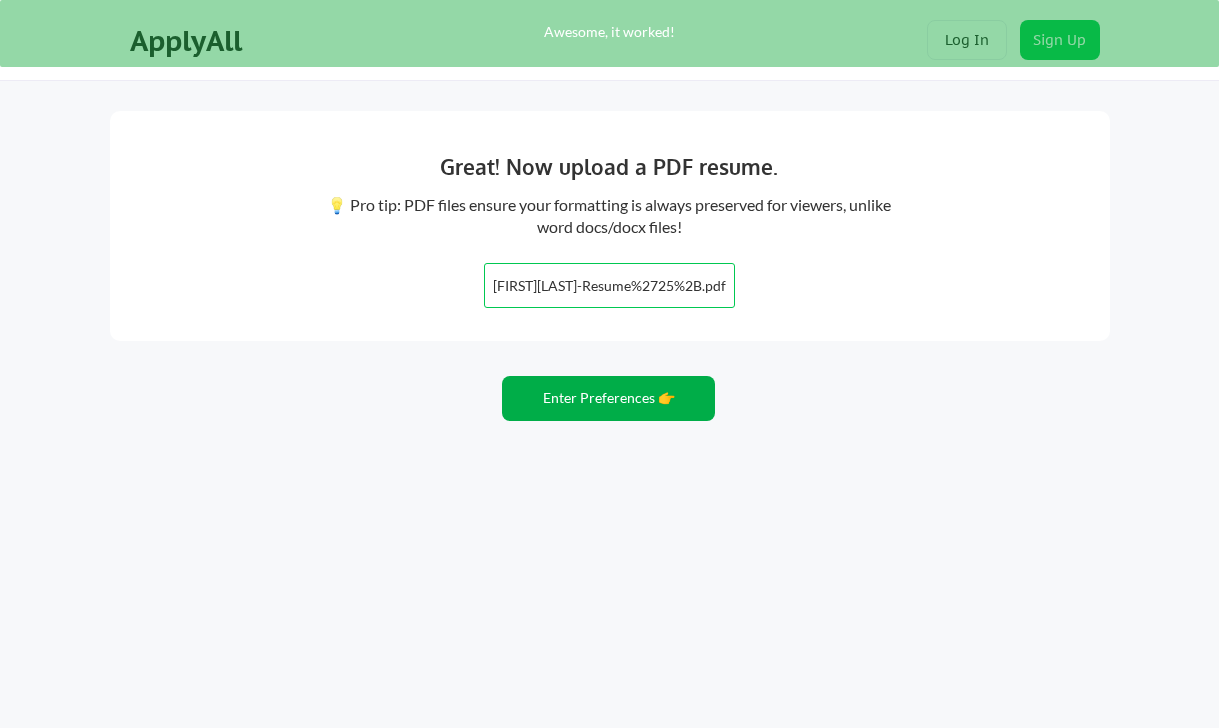 click on "Enter Preferences  👉" at bounding box center [608, 398] 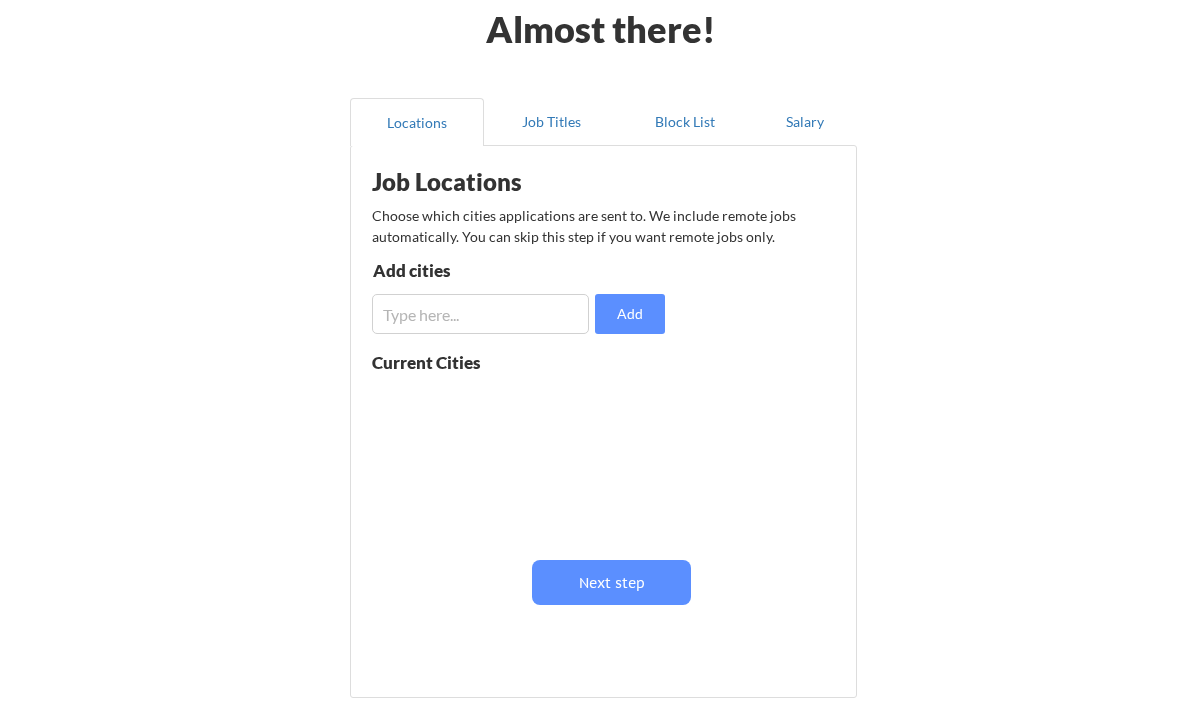 scroll, scrollTop: 182, scrollLeft: 0, axis: vertical 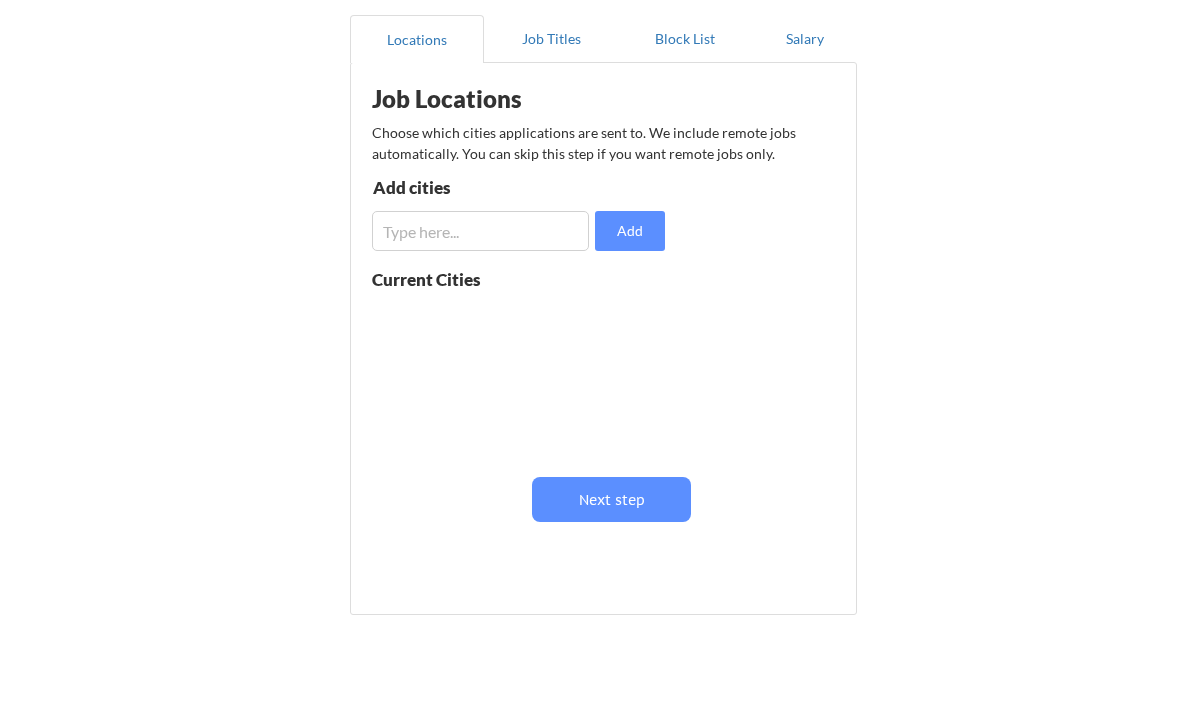 click at bounding box center (480, 231) 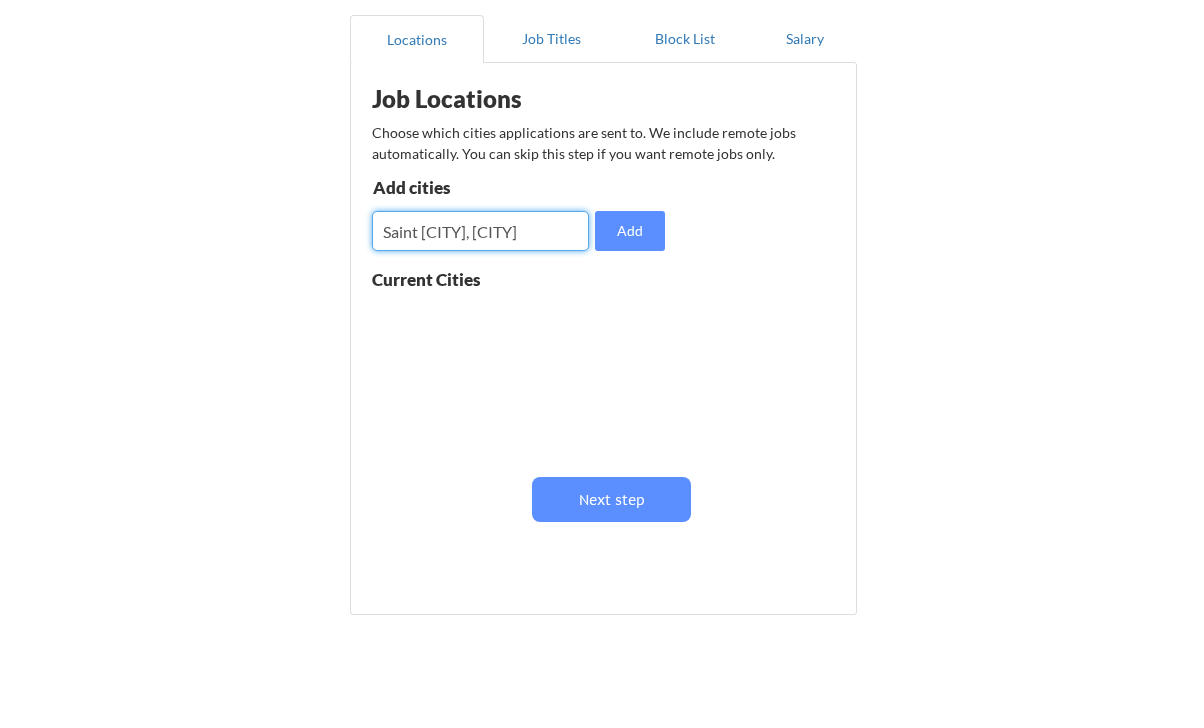 drag, startPoint x: 516, startPoint y: 229, endPoint x: 452, endPoint y: 236, distance: 64.381676 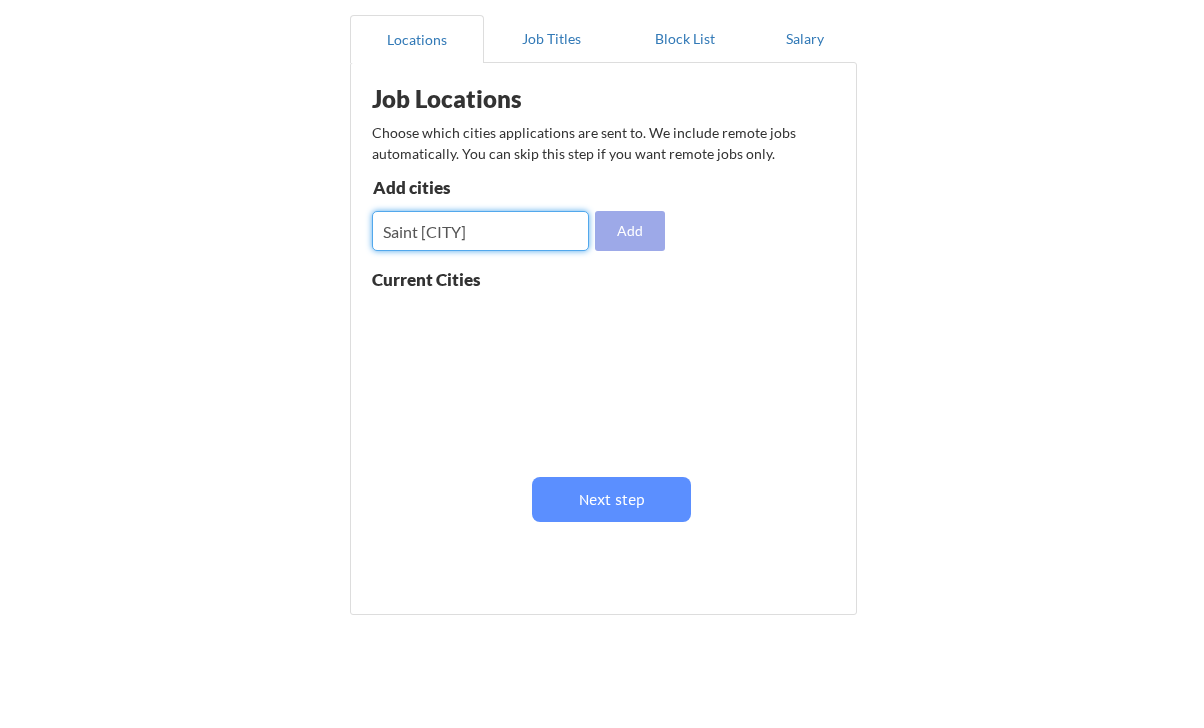 type on "Saint [CITY]" 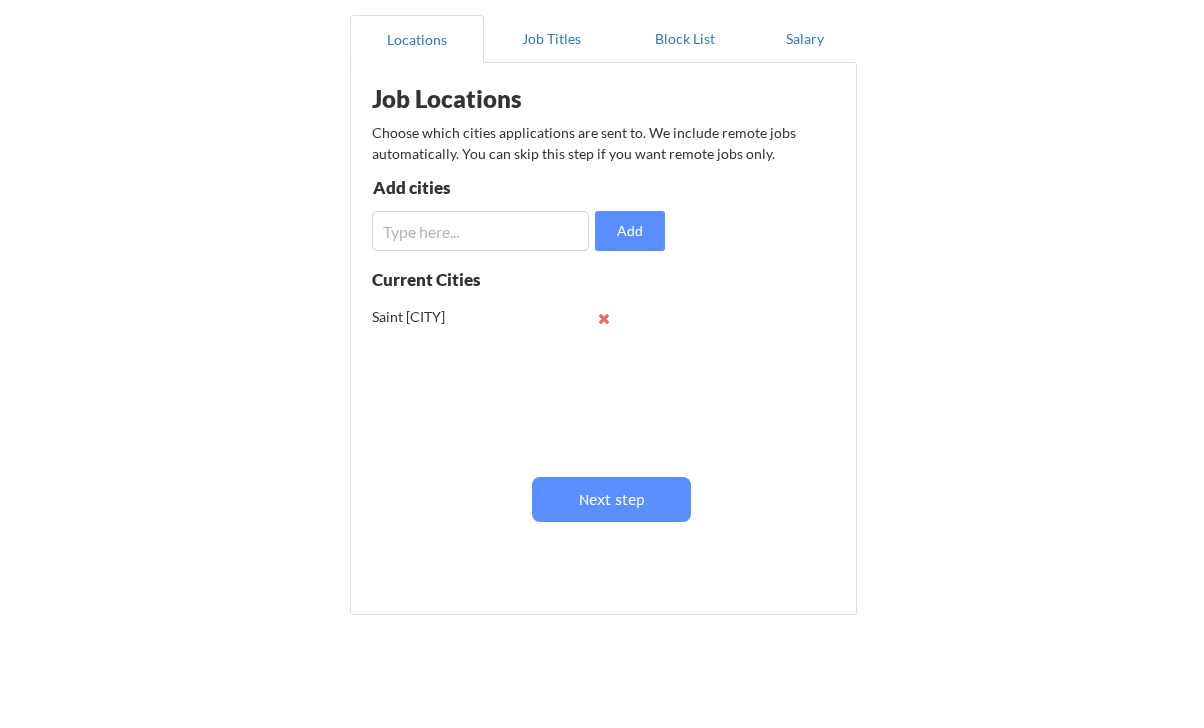 click at bounding box center [480, 231] 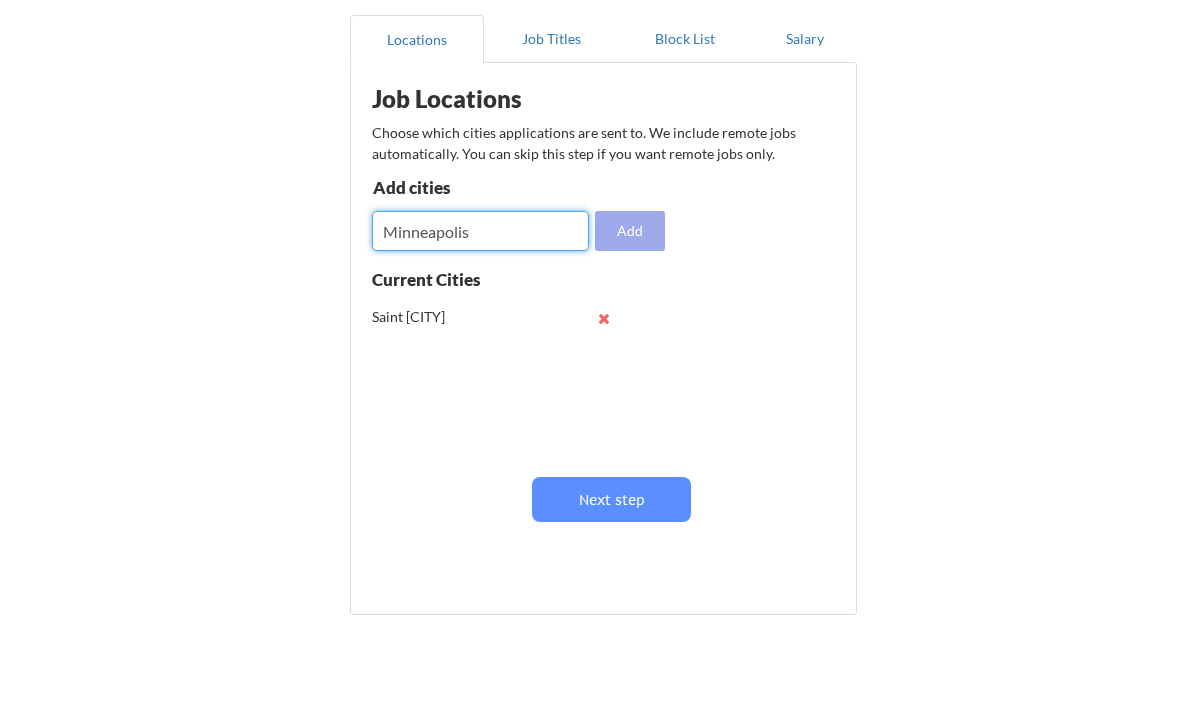 type on "Minneapolis" 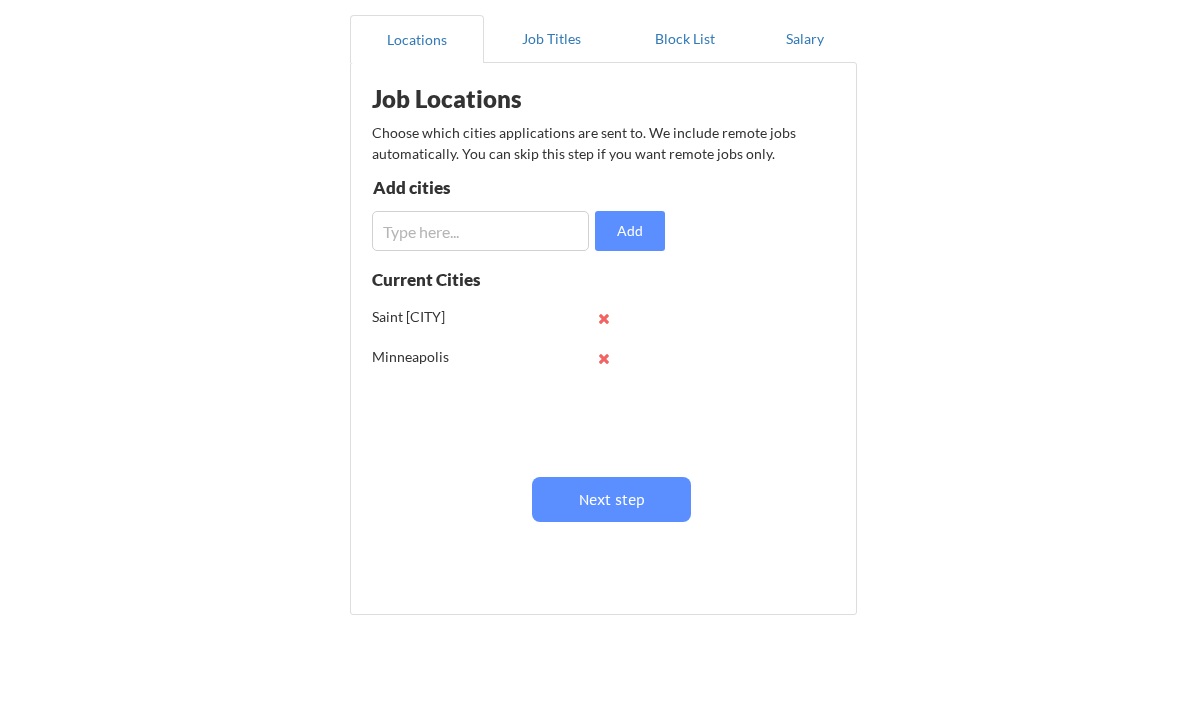 click at bounding box center [480, 231] 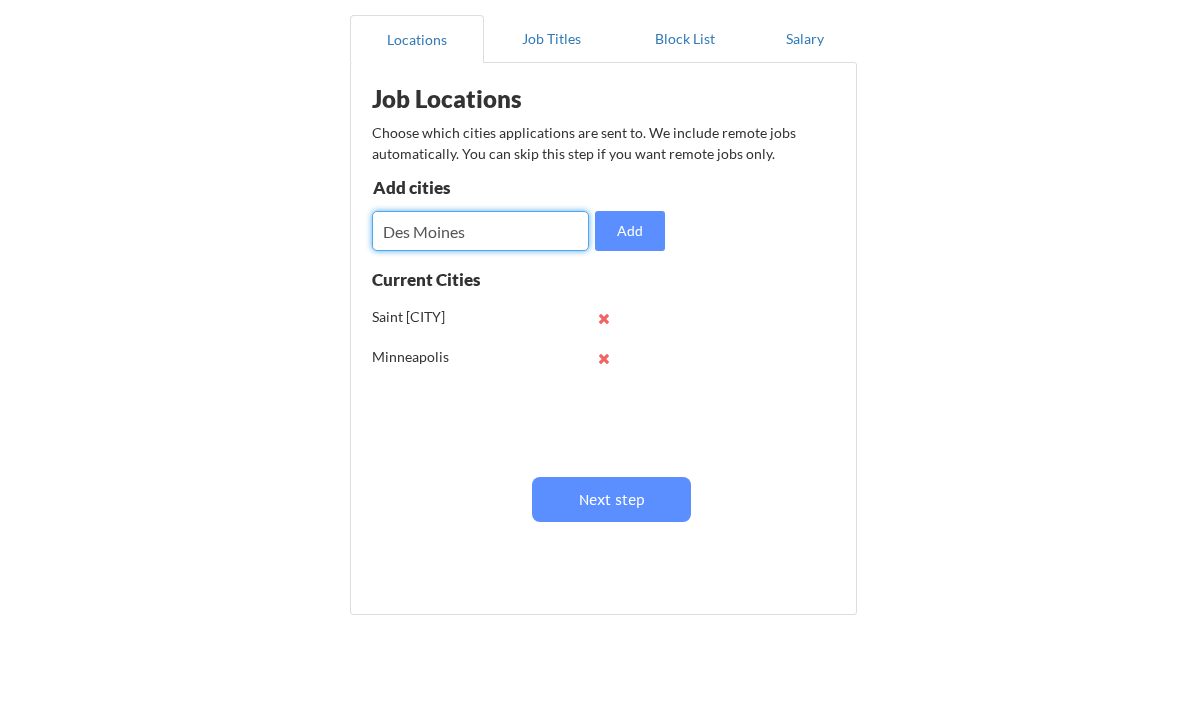 type on "Des Moines" 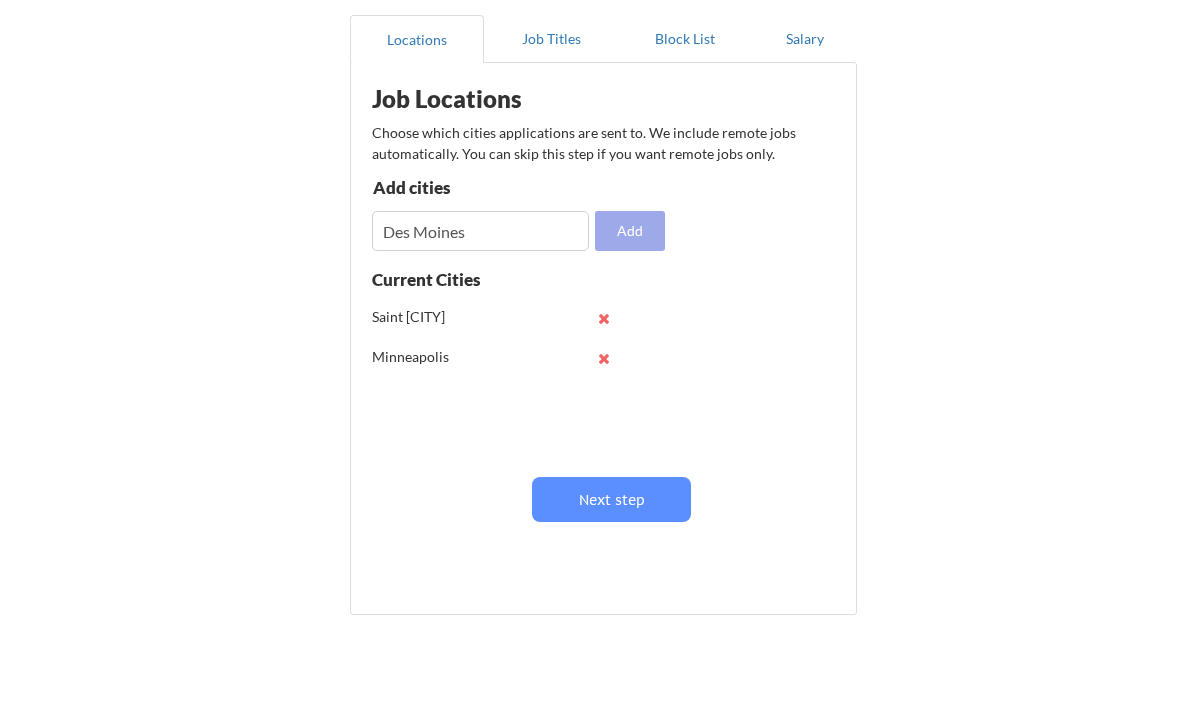 click on "Add" at bounding box center (630, 231) 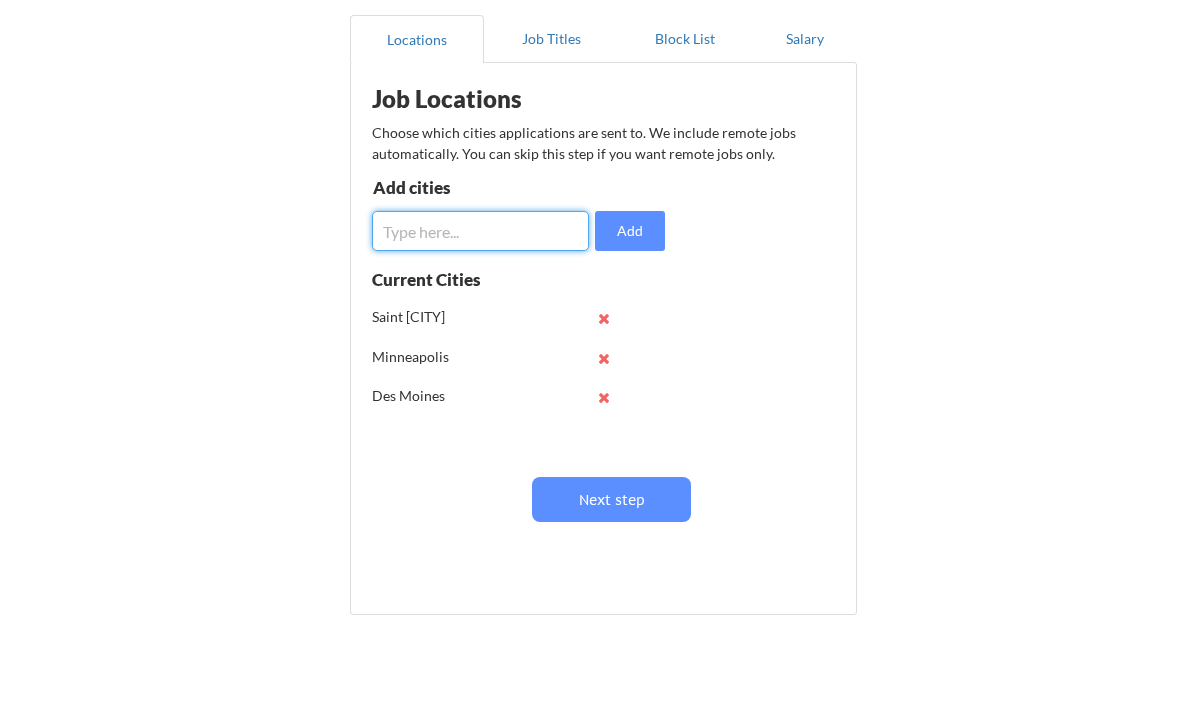 click at bounding box center [480, 231] 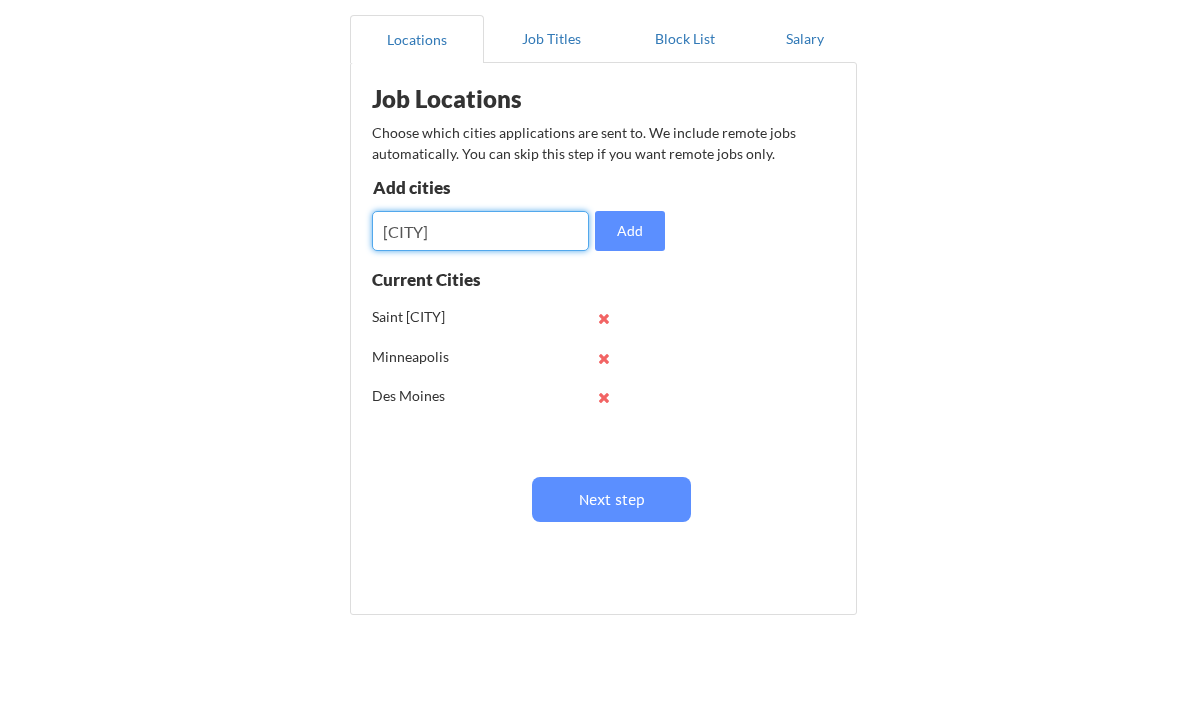 click at bounding box center (480, 231) 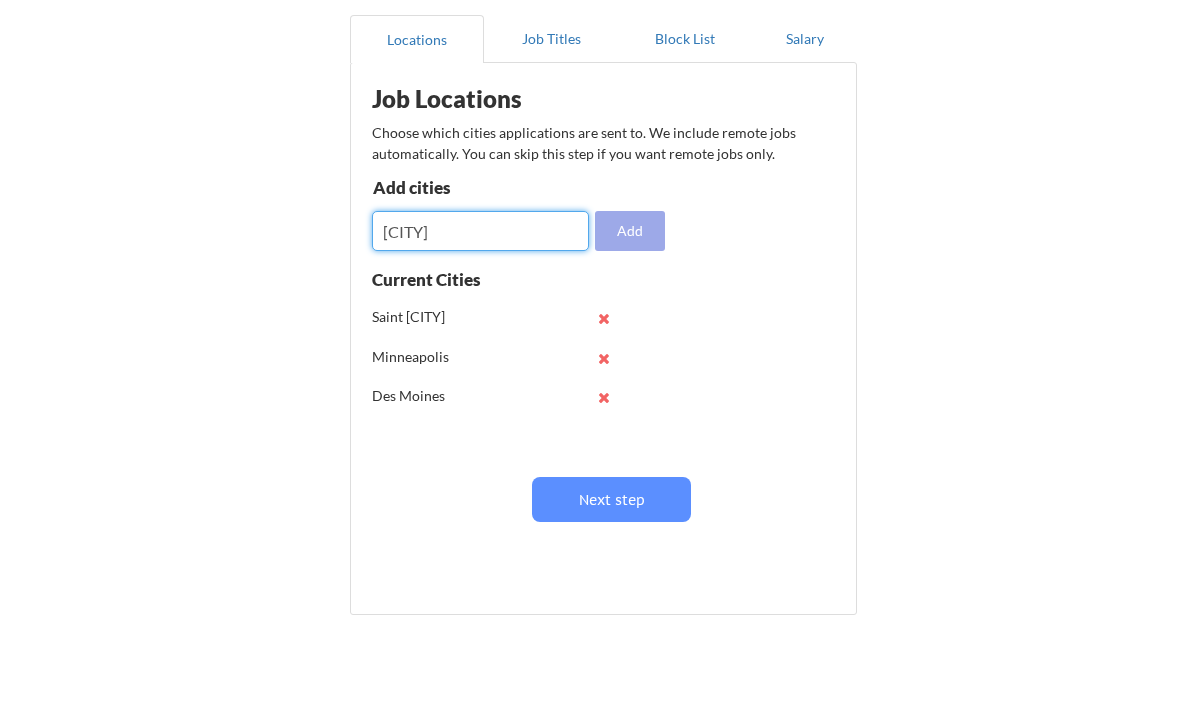 type on "[CITY]" 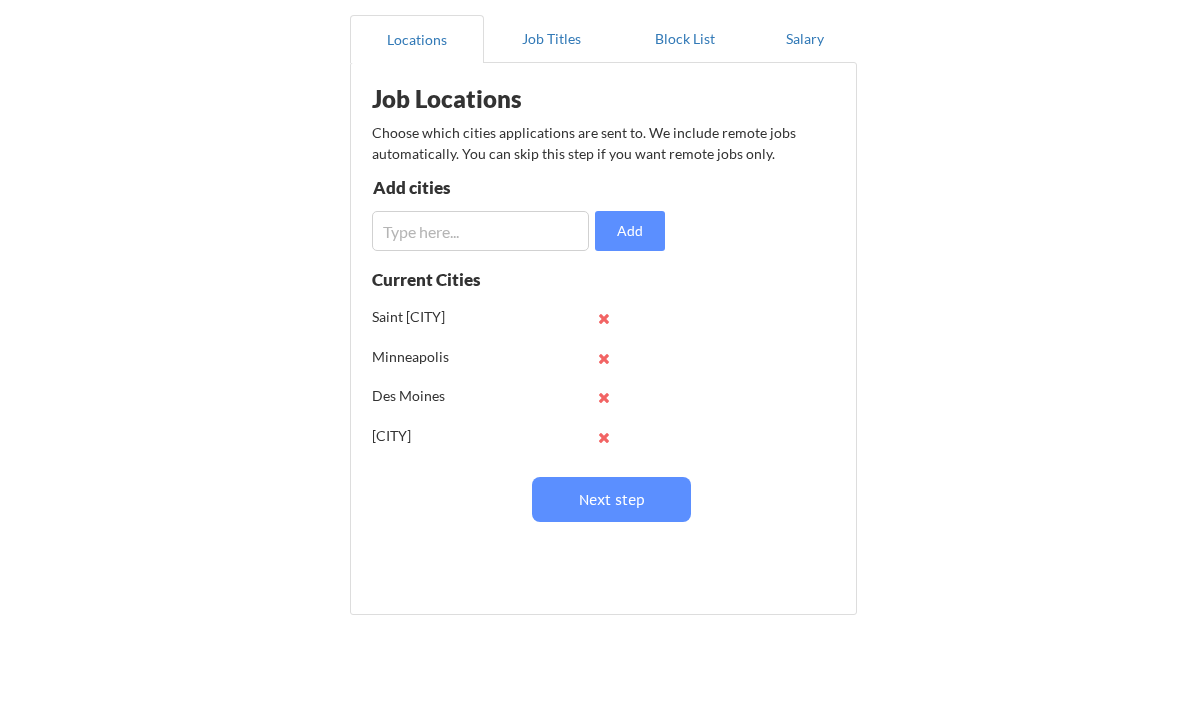 click at bounding box center (480, 231) 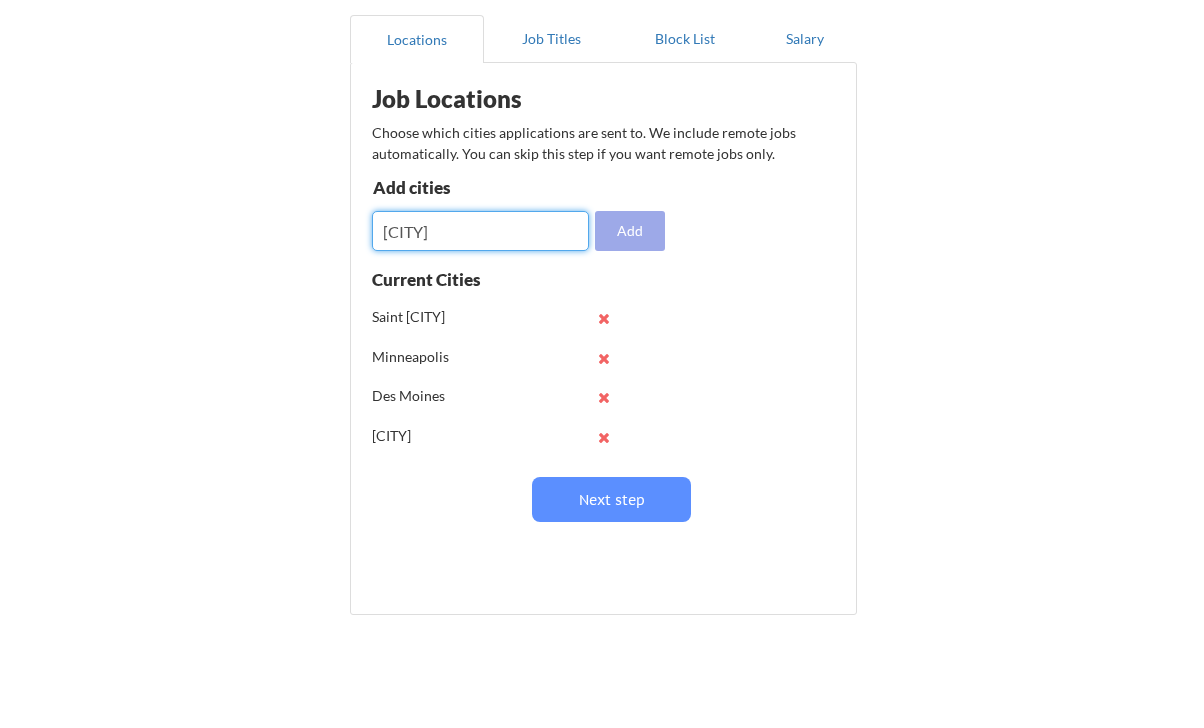 type on "[CITY]" 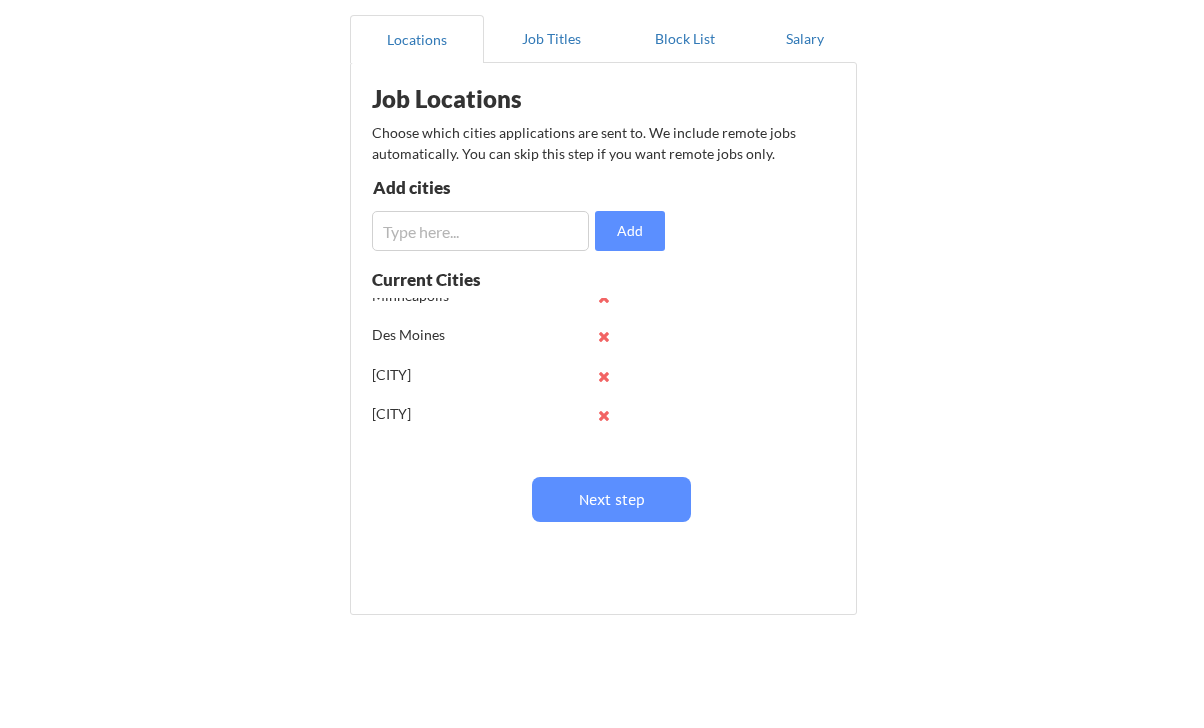 scroll, scrollTop: 0, scrollLeft: 0, axis: both 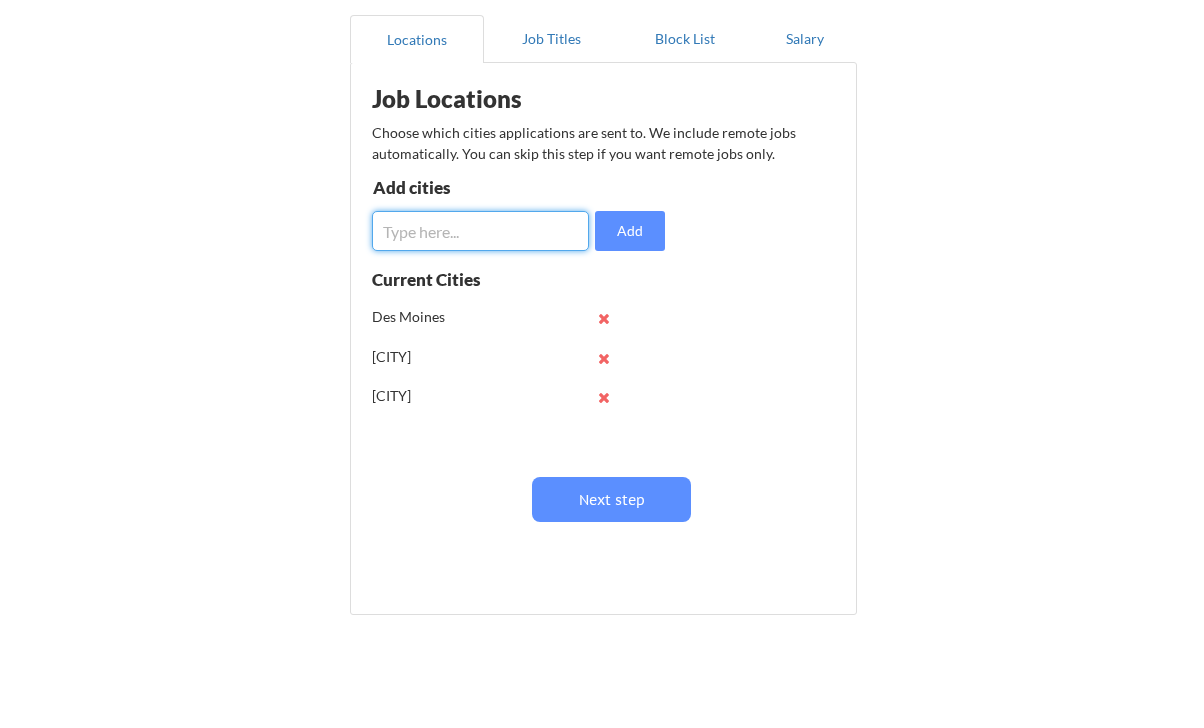 click at bounding box center (480, 231) 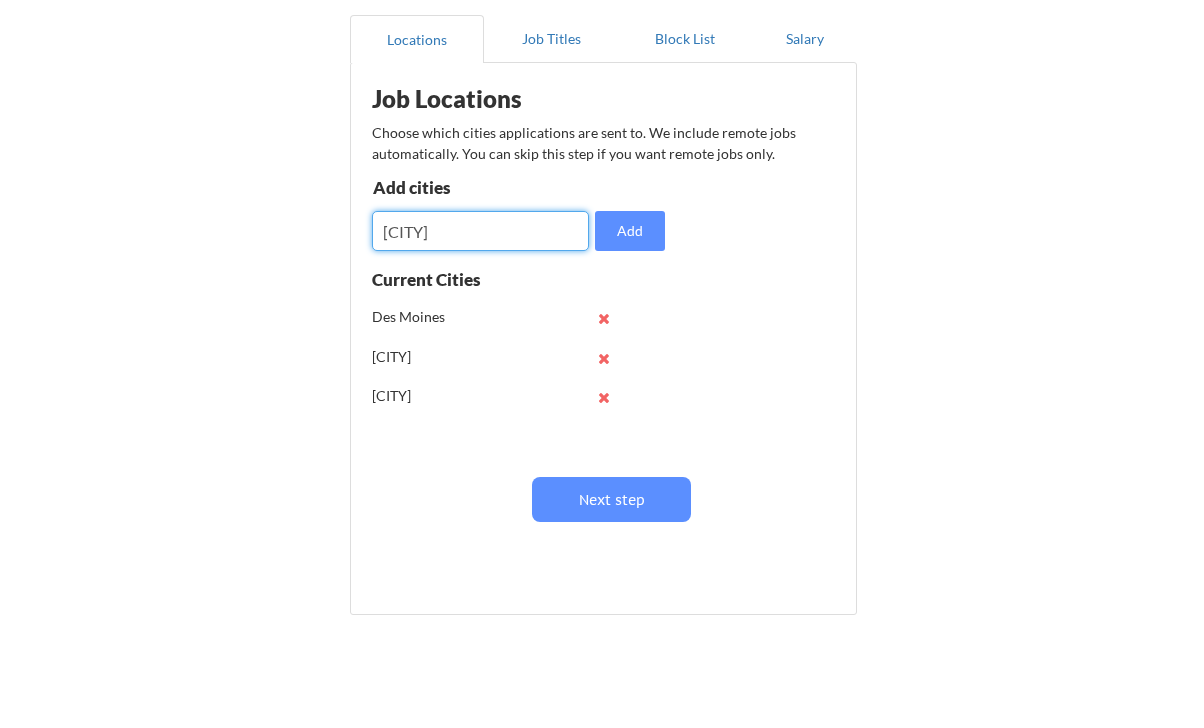 drag, startPoint x: 453, startPoint y: 233, endPoint x: 322, endPoint y: 235, distance: 131.01526 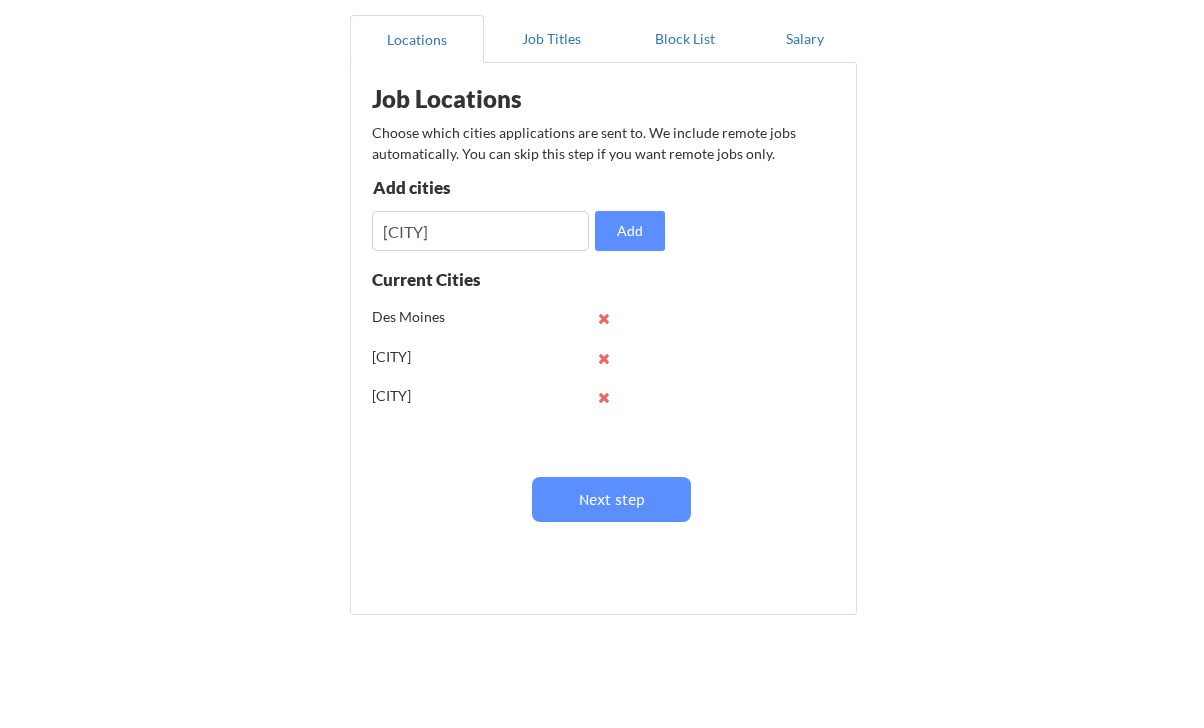 click at bounding box center (480, 231) 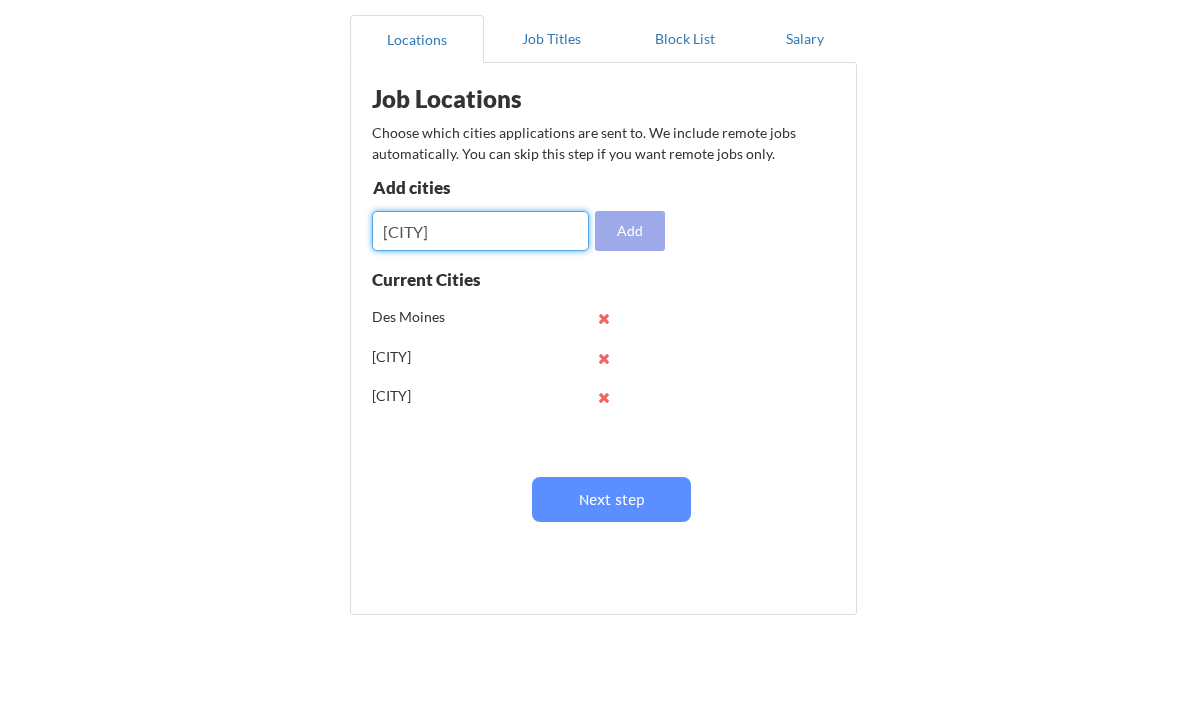 type on "[CITY]" 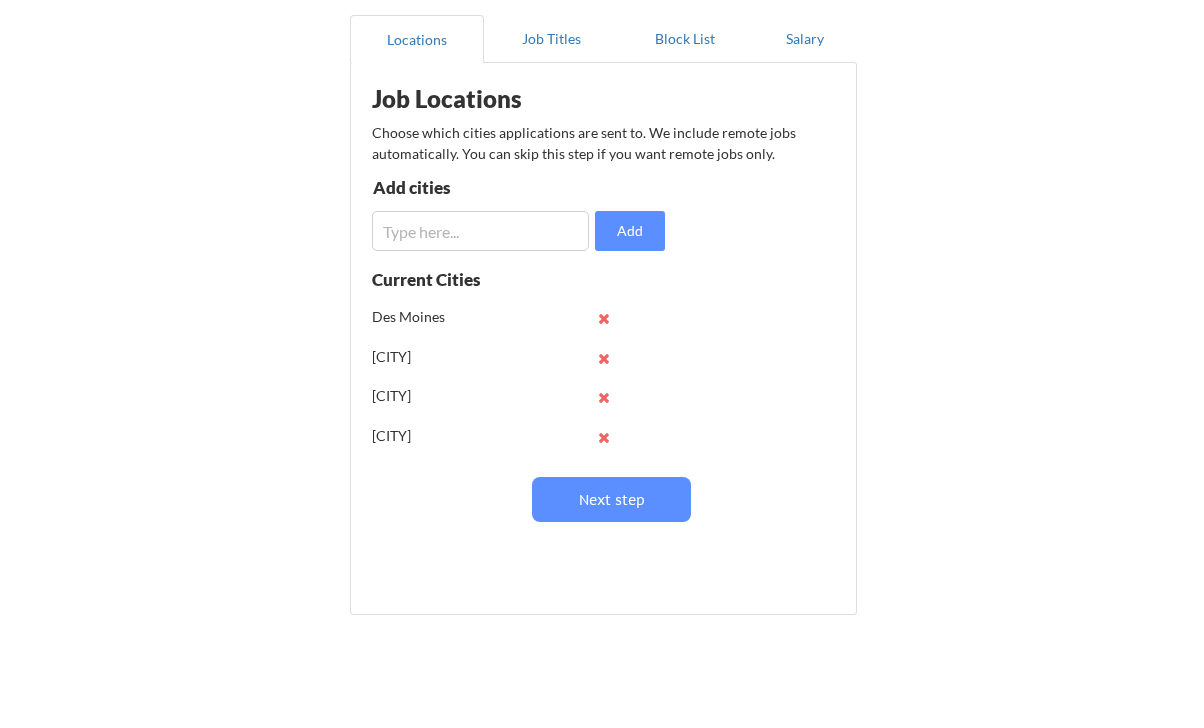 click at bounding box center (480, 231) 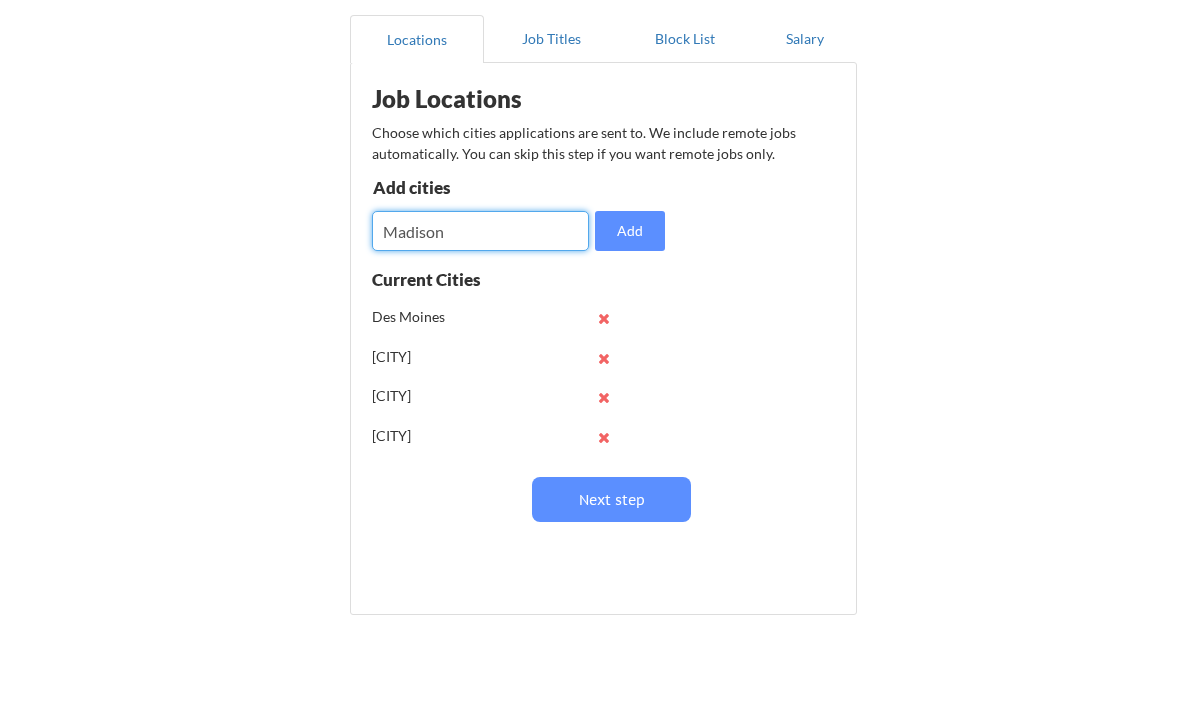 drag, startPoint x: 443, startPoint y: 238, endPoint x: 329, endPoint y: 236, distance: 114.01754 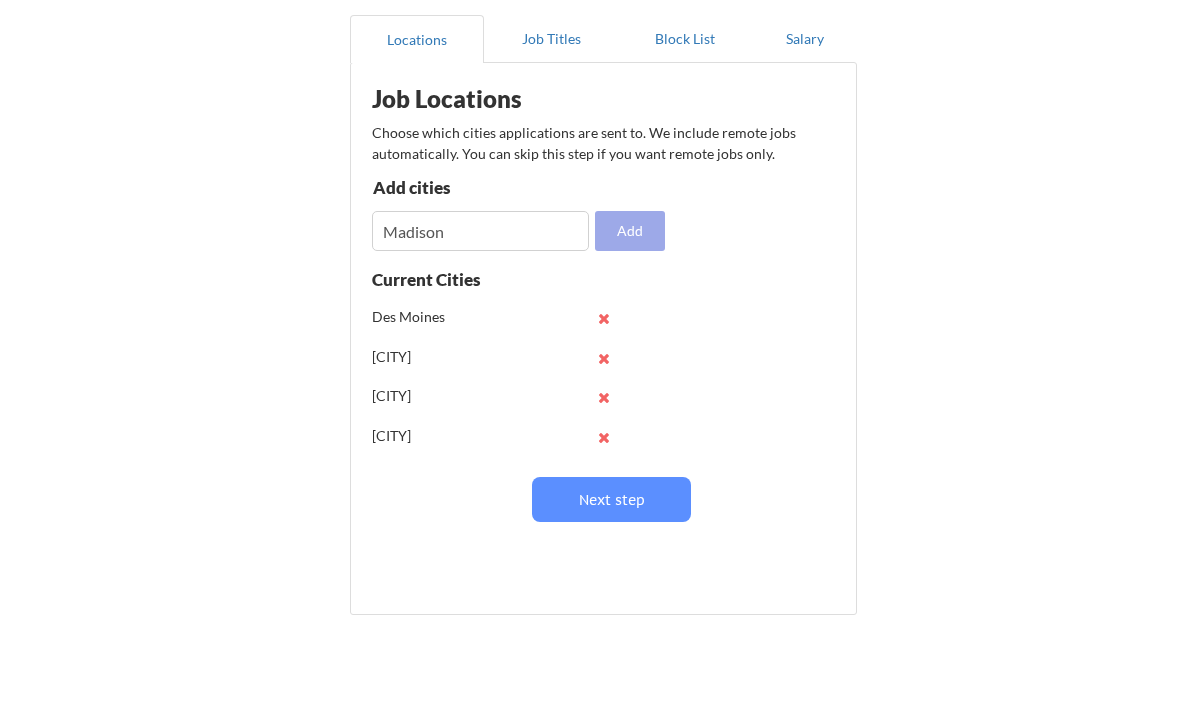 click on "Add" at bounding box center (630, 231) 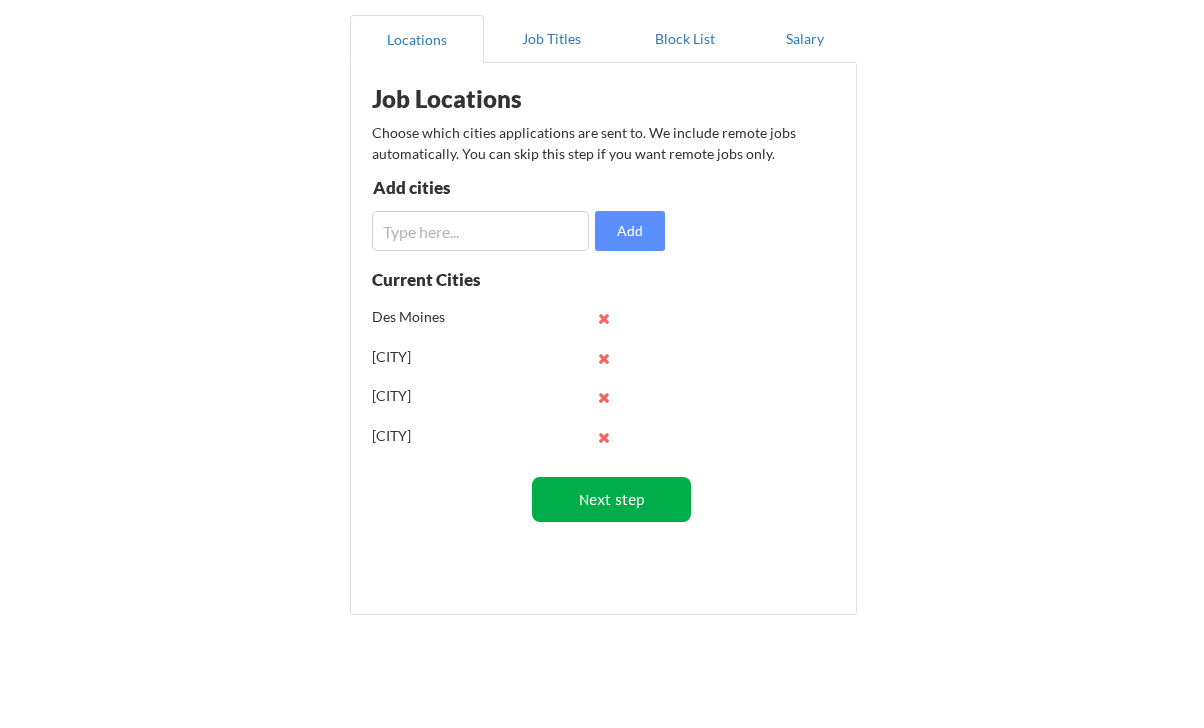 click on "Next step" at bounding box center [611, 499] 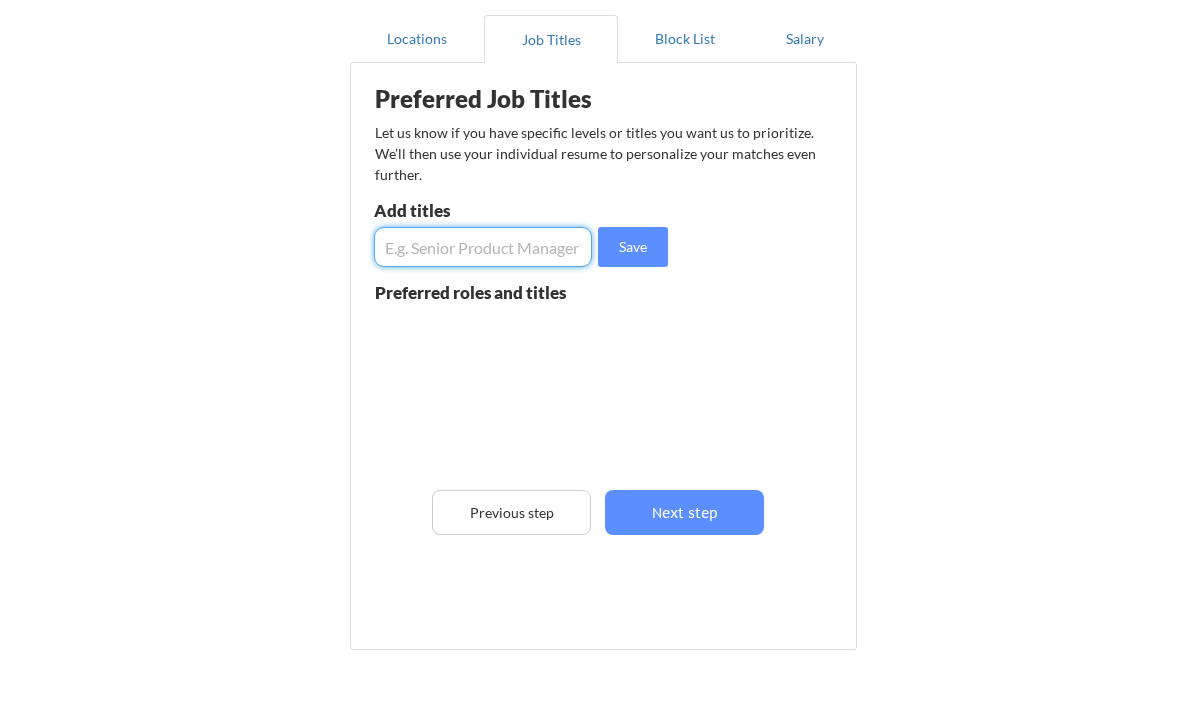 click at bounding box center [483, 247] 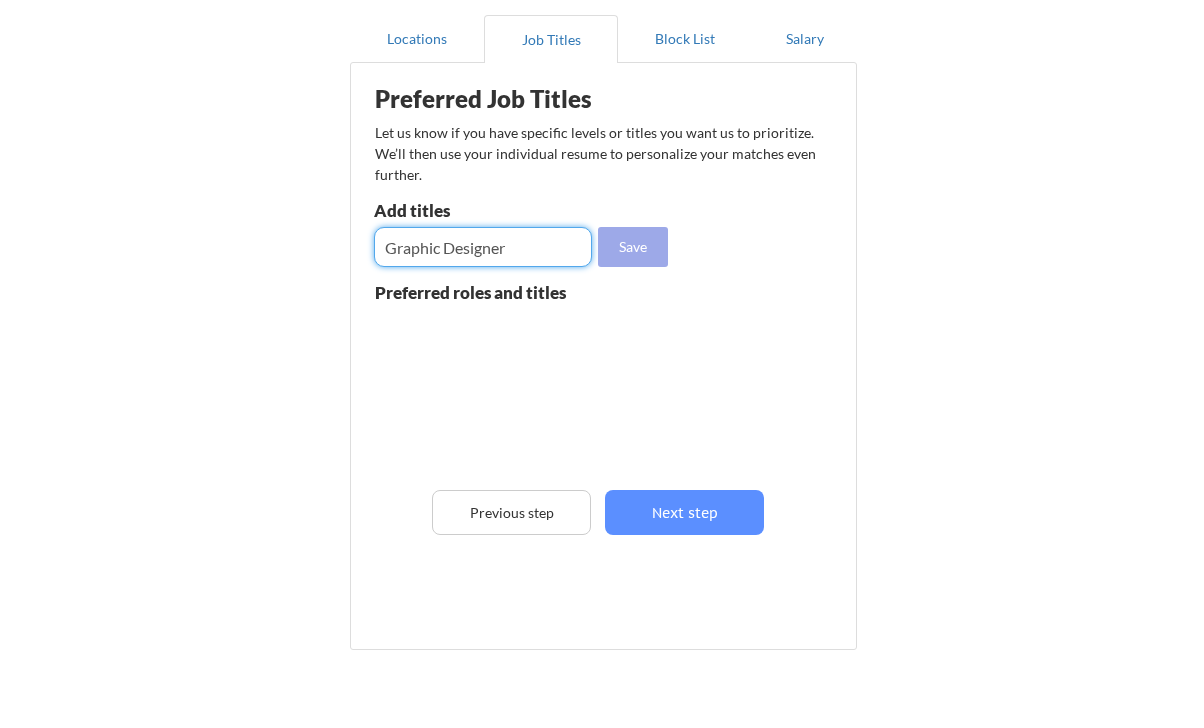 type on "Graphic Designer" 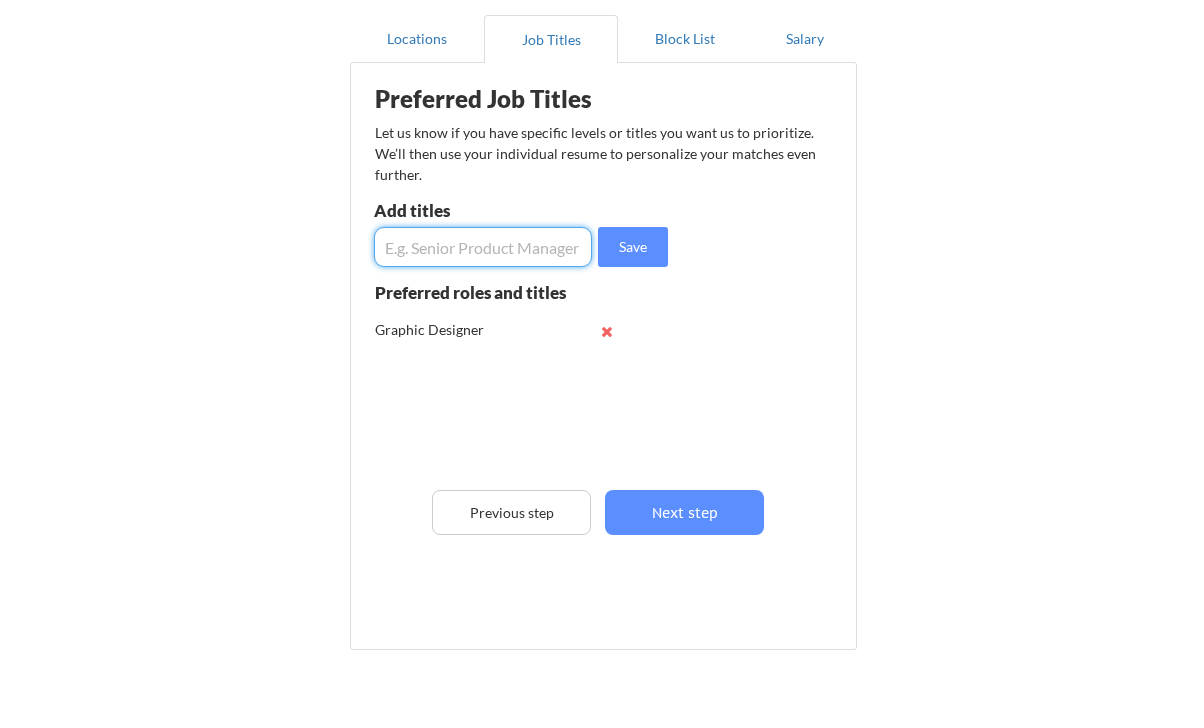 click at bounding box center (483, 247) 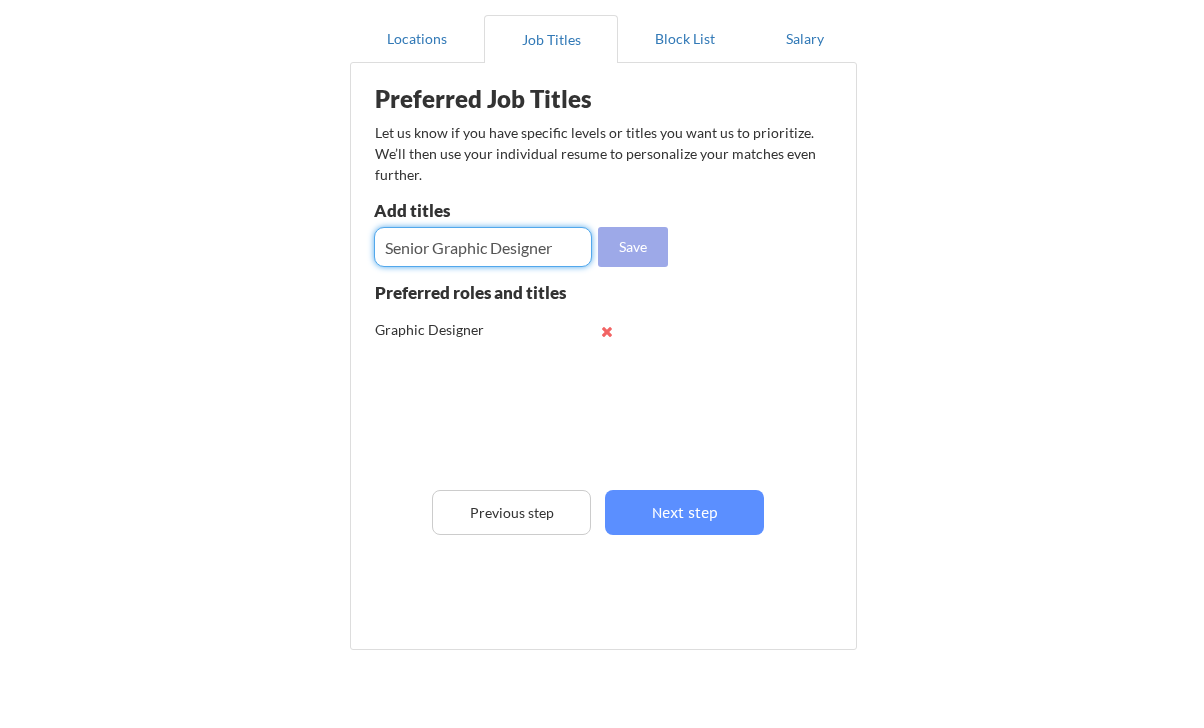type on "Senior Graphic Designer" 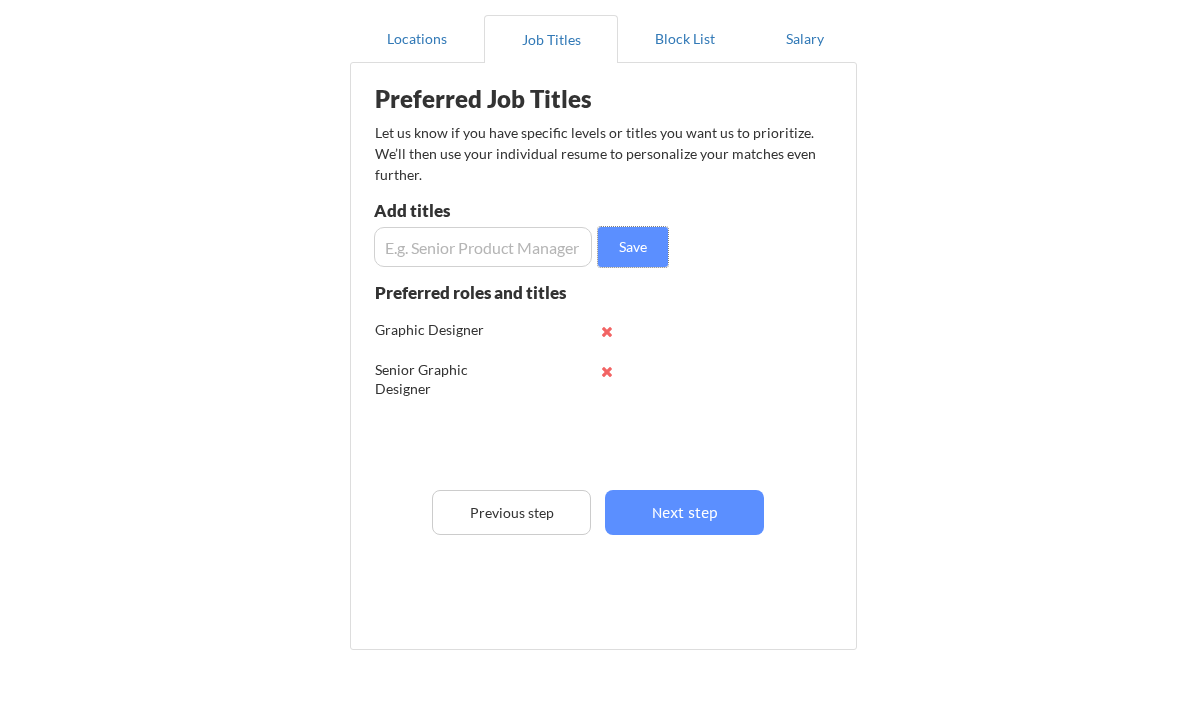 click at bounding box center (483, 247) 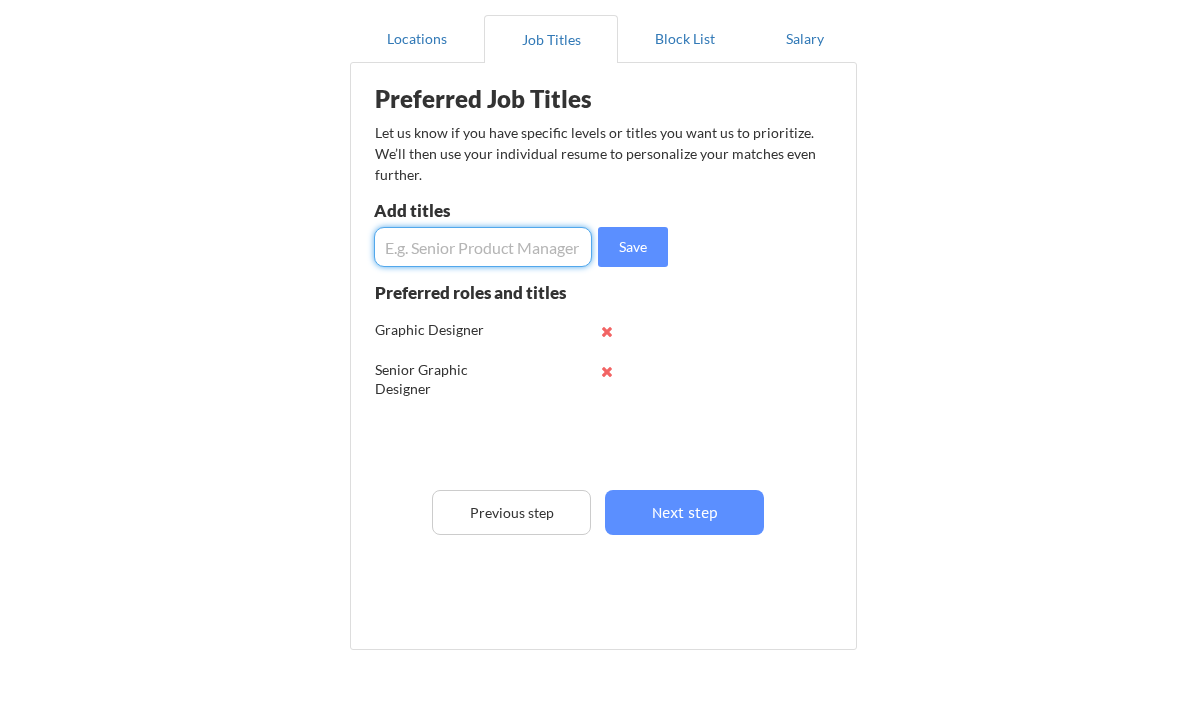 paste on "Design Production Artist" 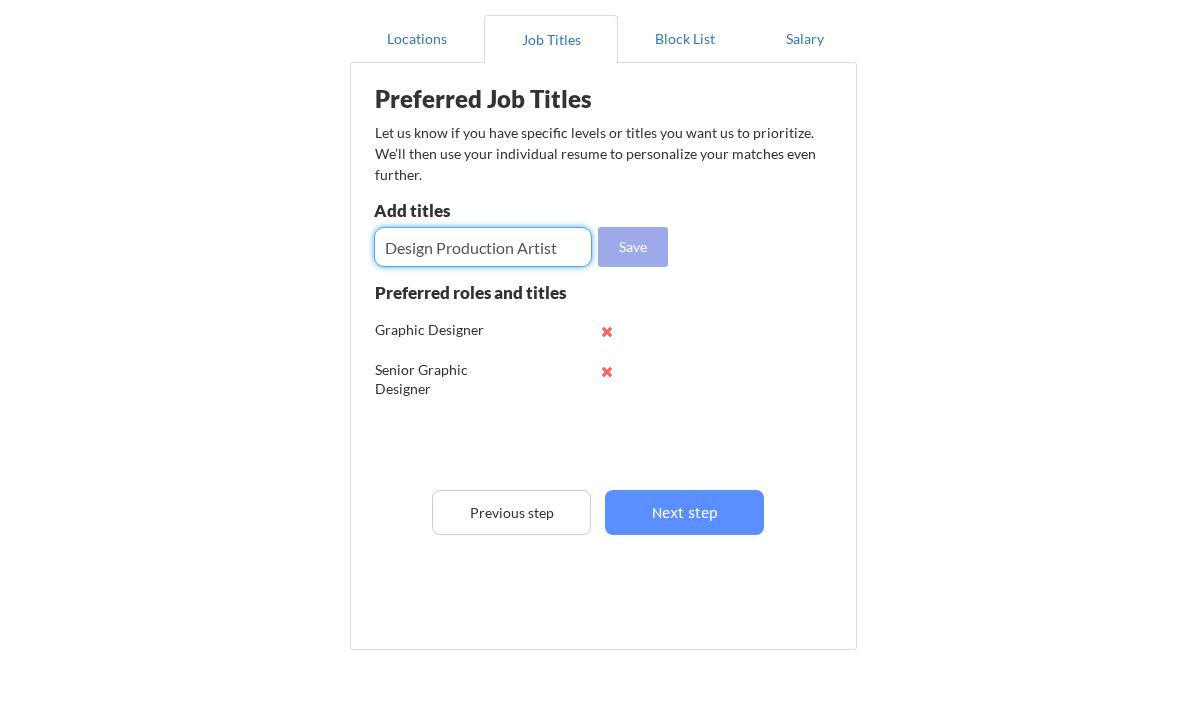 type on "Design Production Artist" 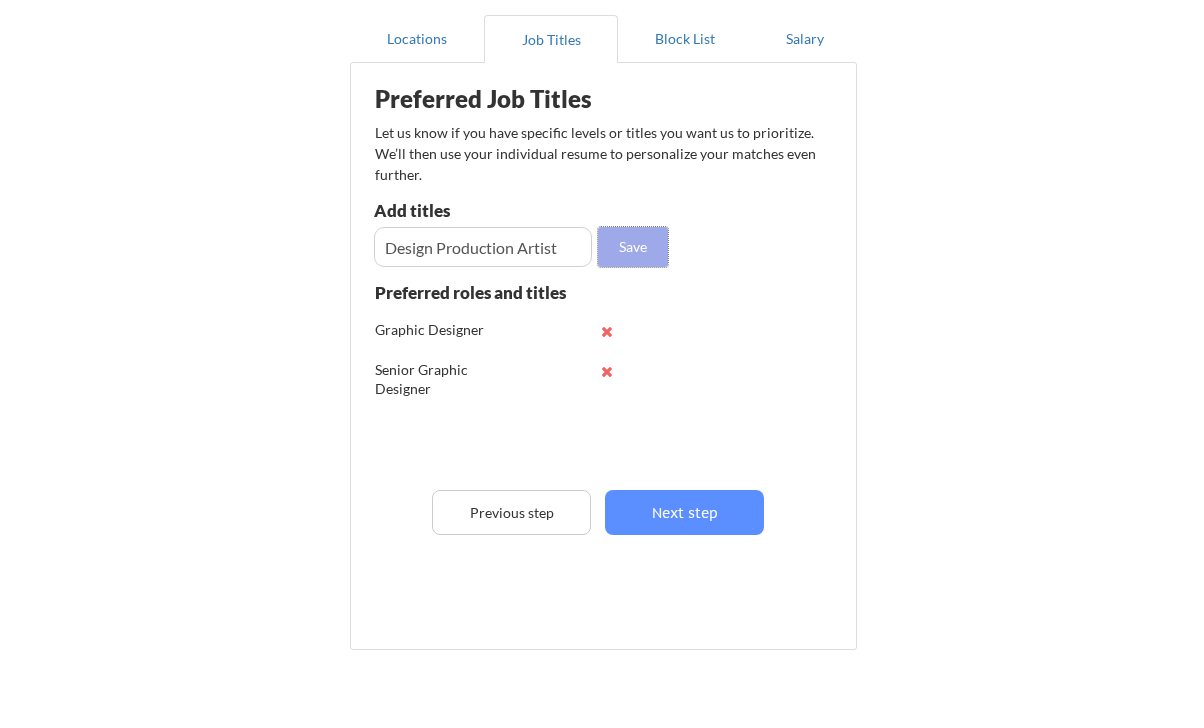 click on "Save" at bounding box center [633, 247] 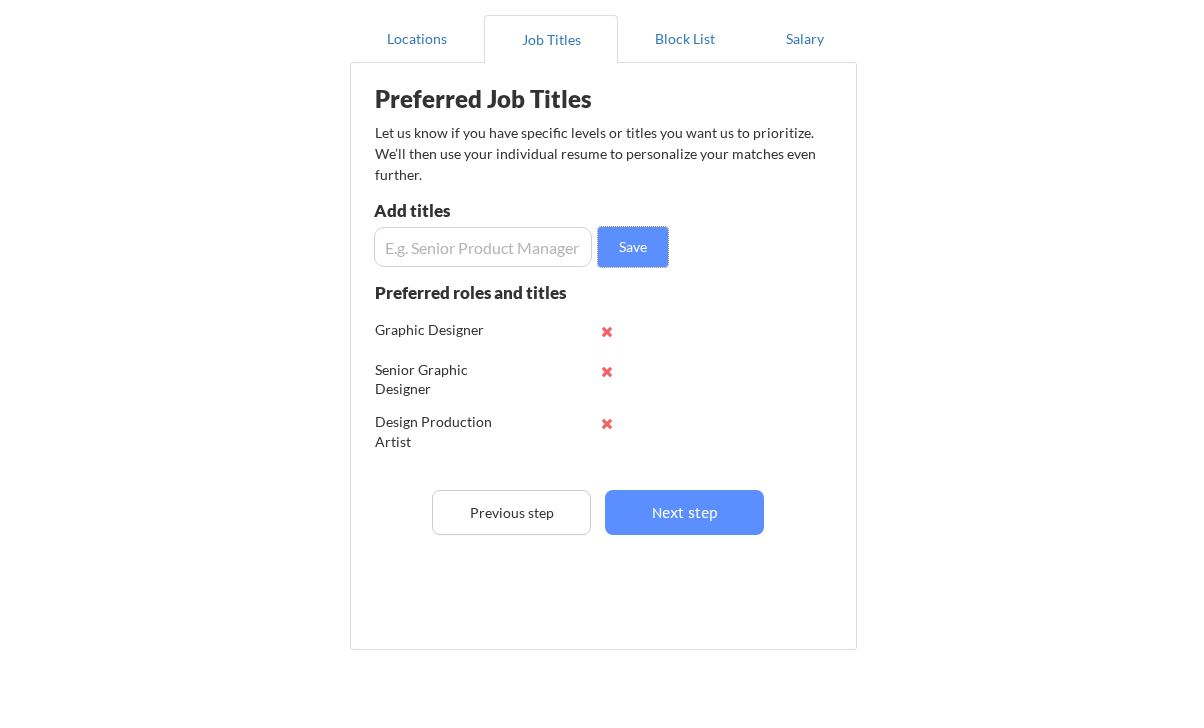 click at bounding box center (483, 247) 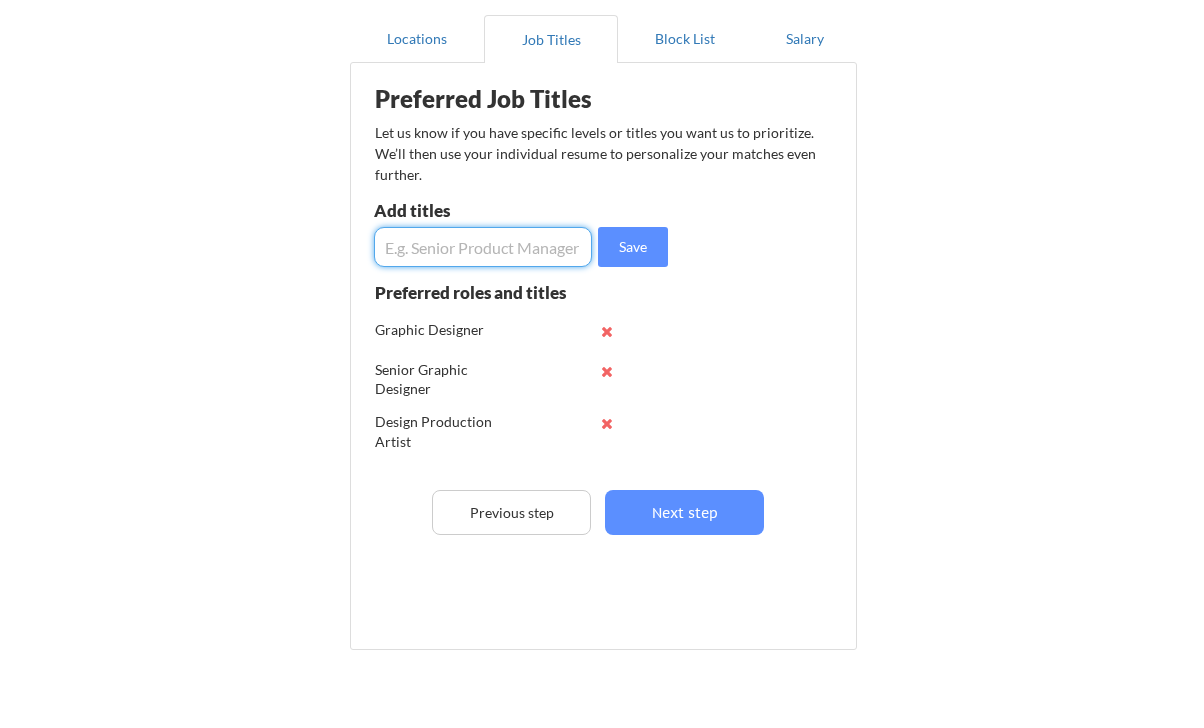 paste on "Brand Designer" 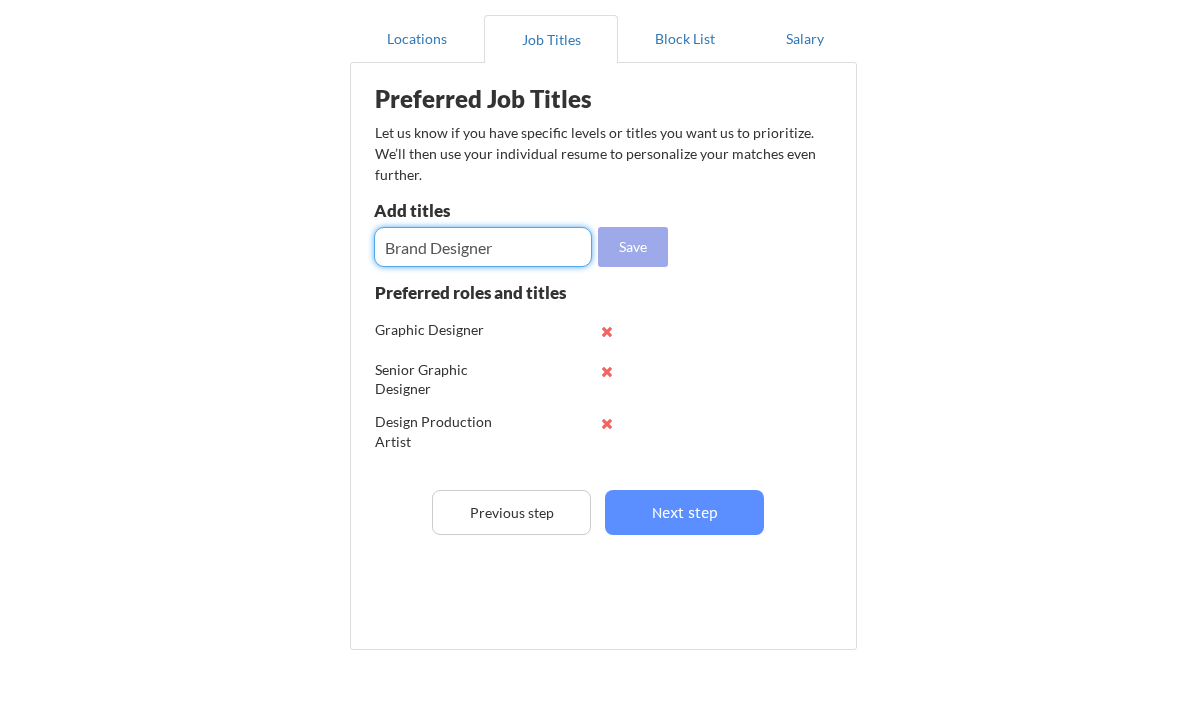 type on "Brand Designer" 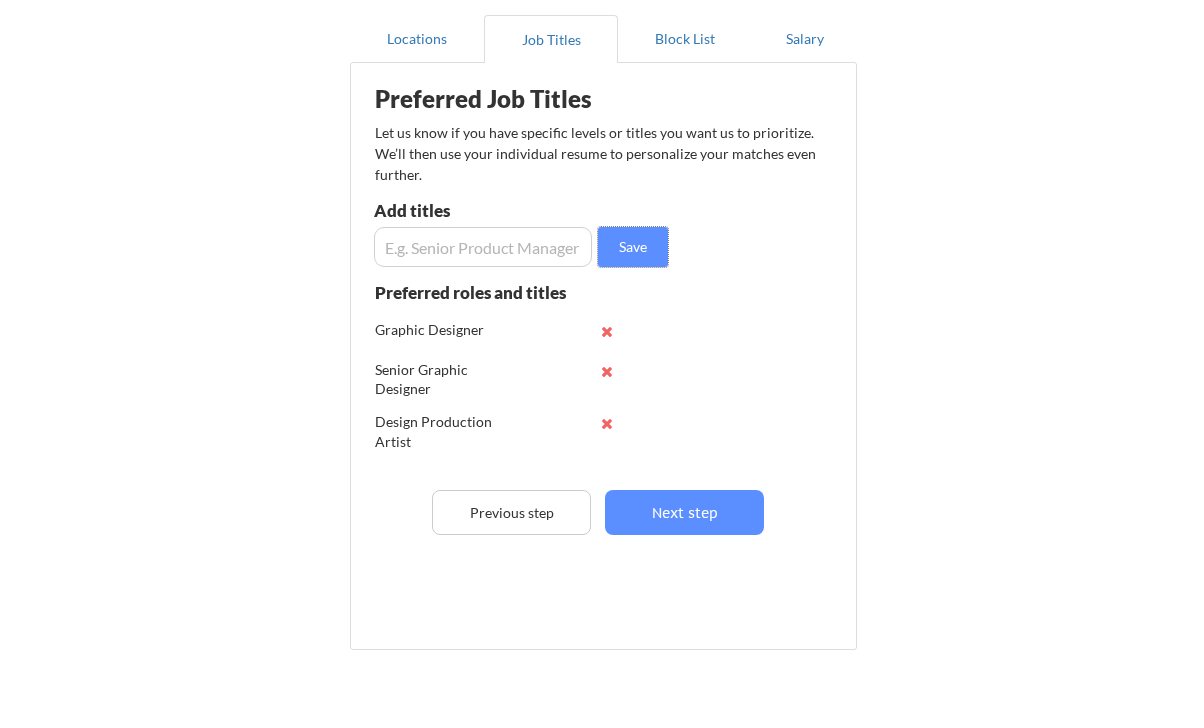 click at bounding box center [483, 247] 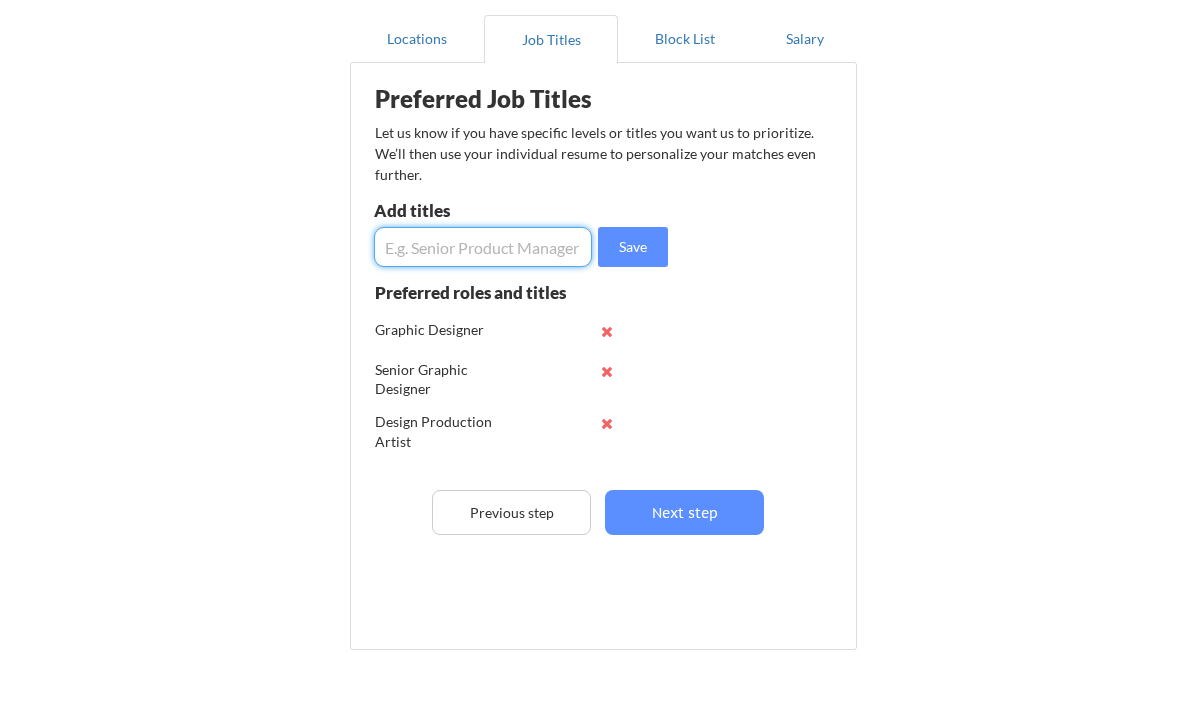 paste on "Brand Design Specialist" 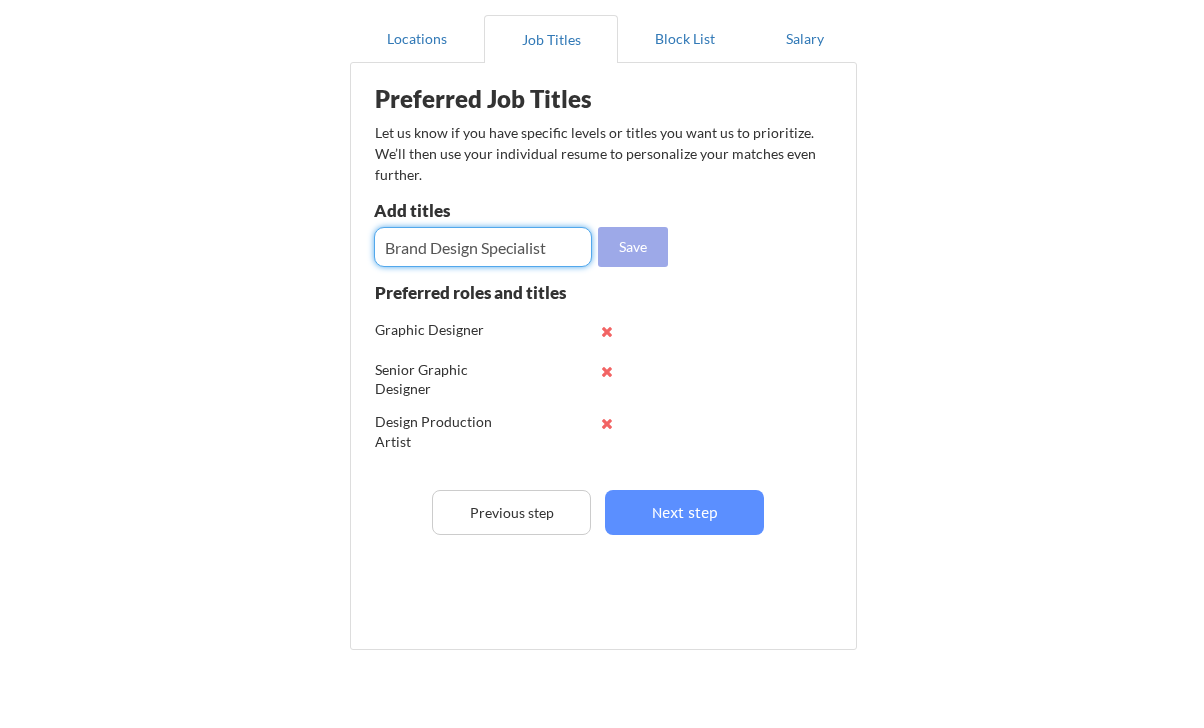 type on "Brand Design Specialist" 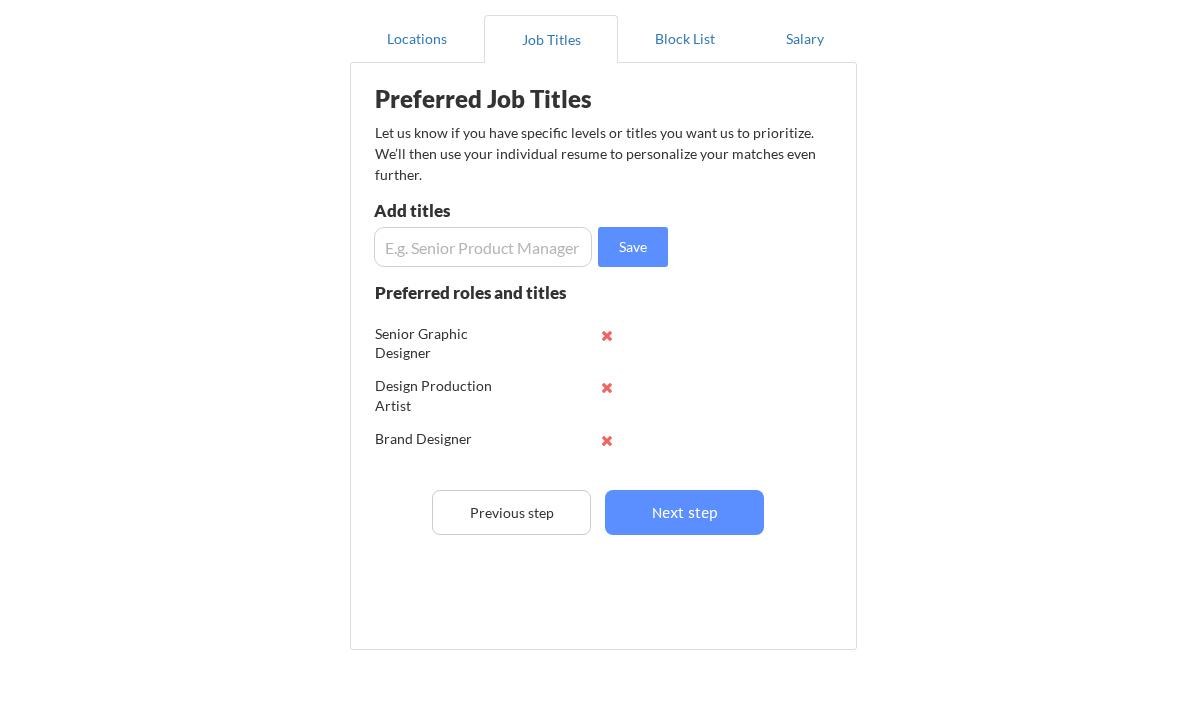 scroll, scrollTop: 79, scrollLeft: 0, axis: vertical 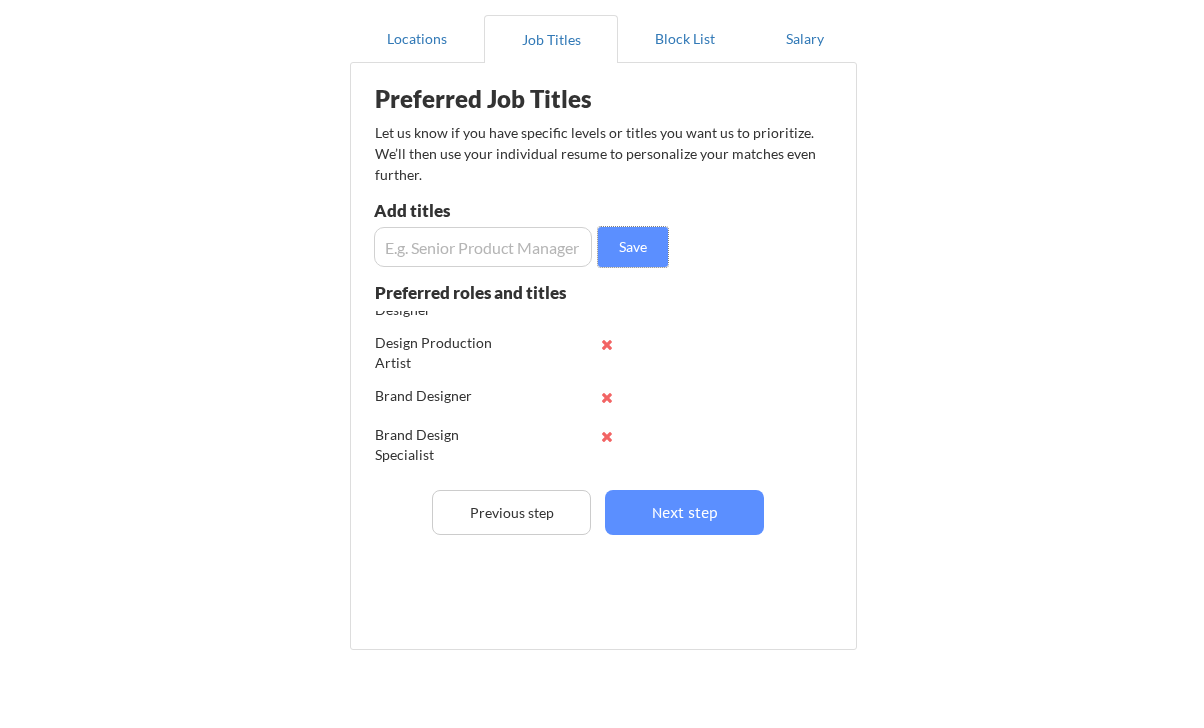 click at bounding box center (483, 247) 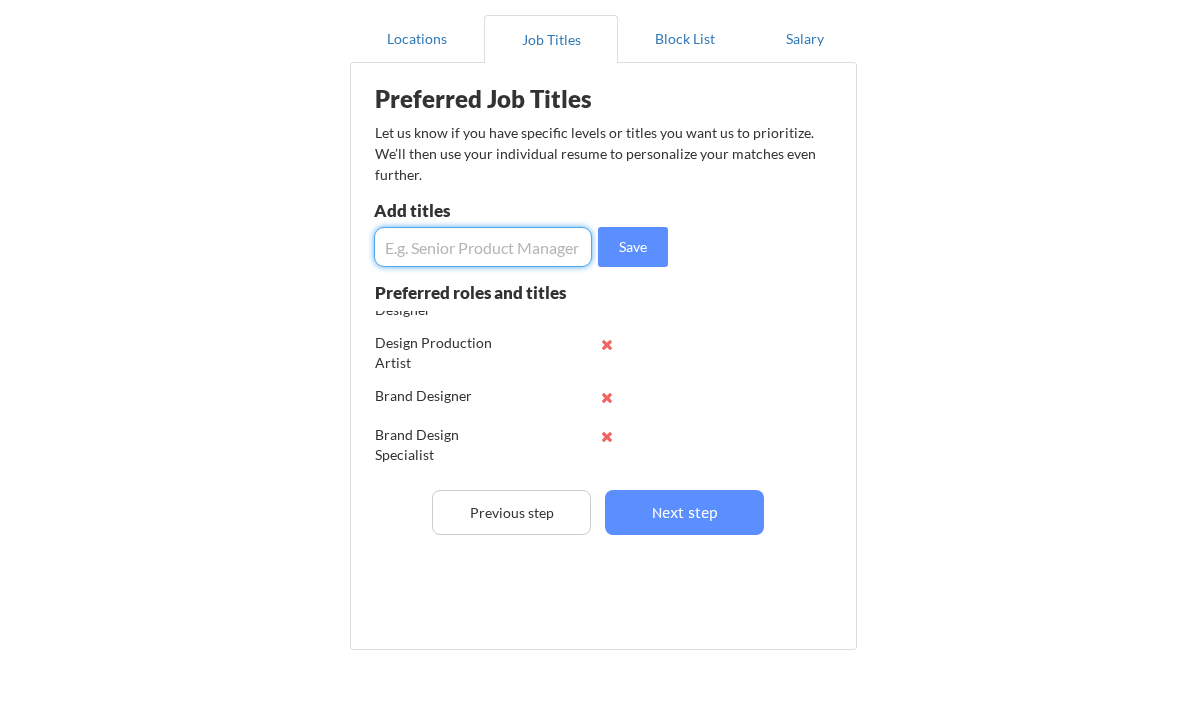 paste on "Graphic Design Specialist" 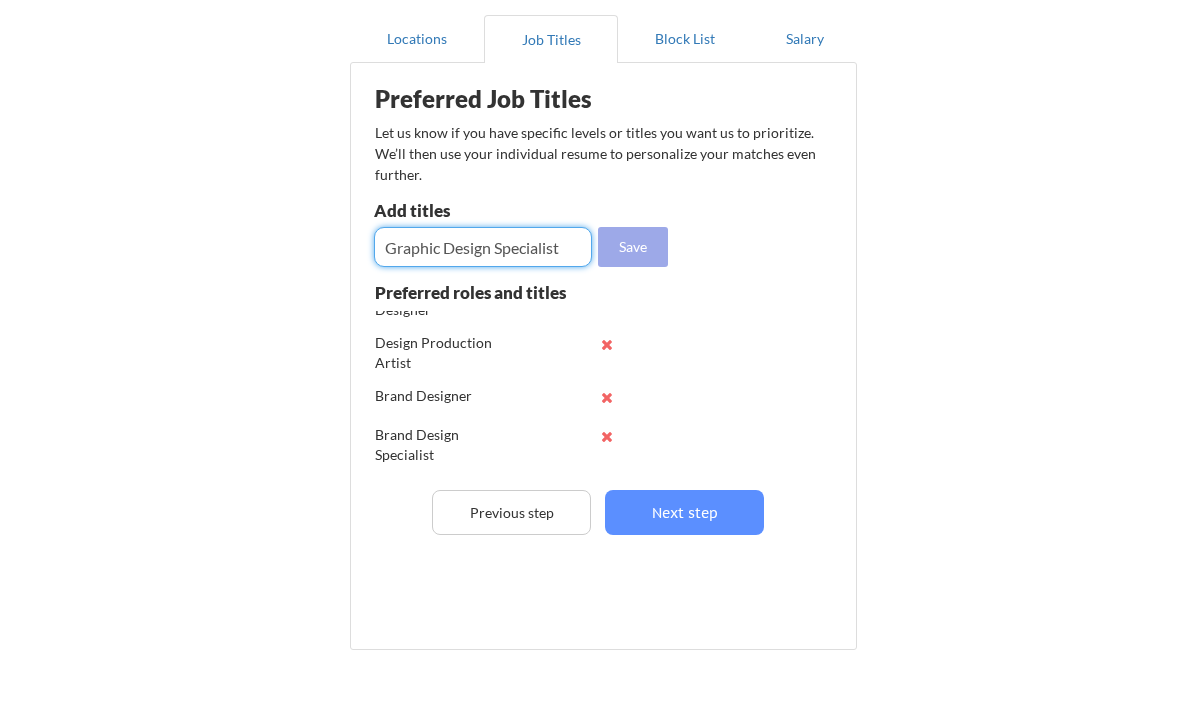 type on "Graphic Design Specialist" 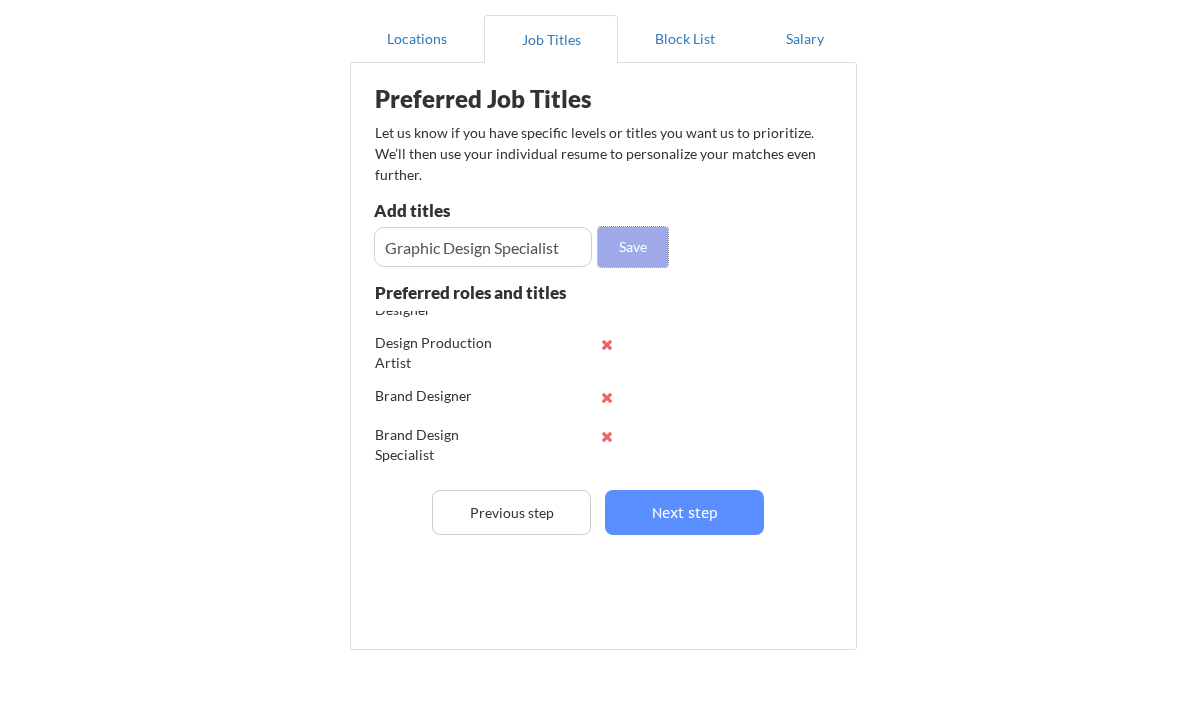 click on "Save" at bounding box center [633, 247] 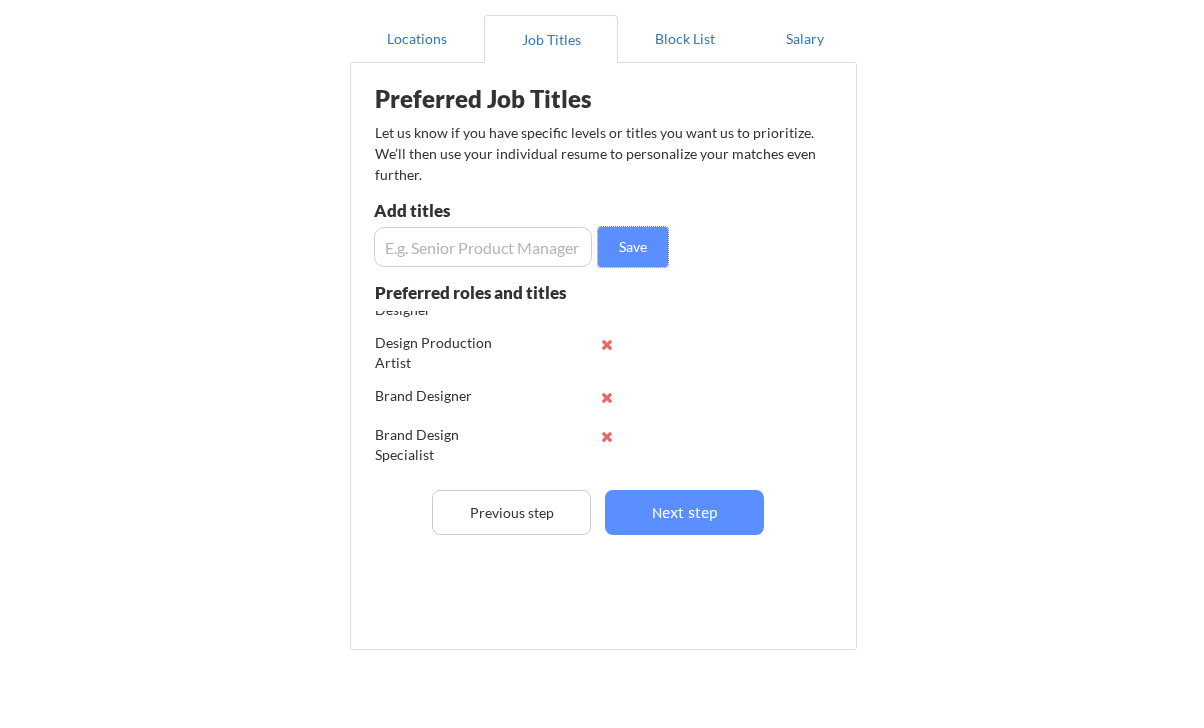 click at bounding box center (483, 247) 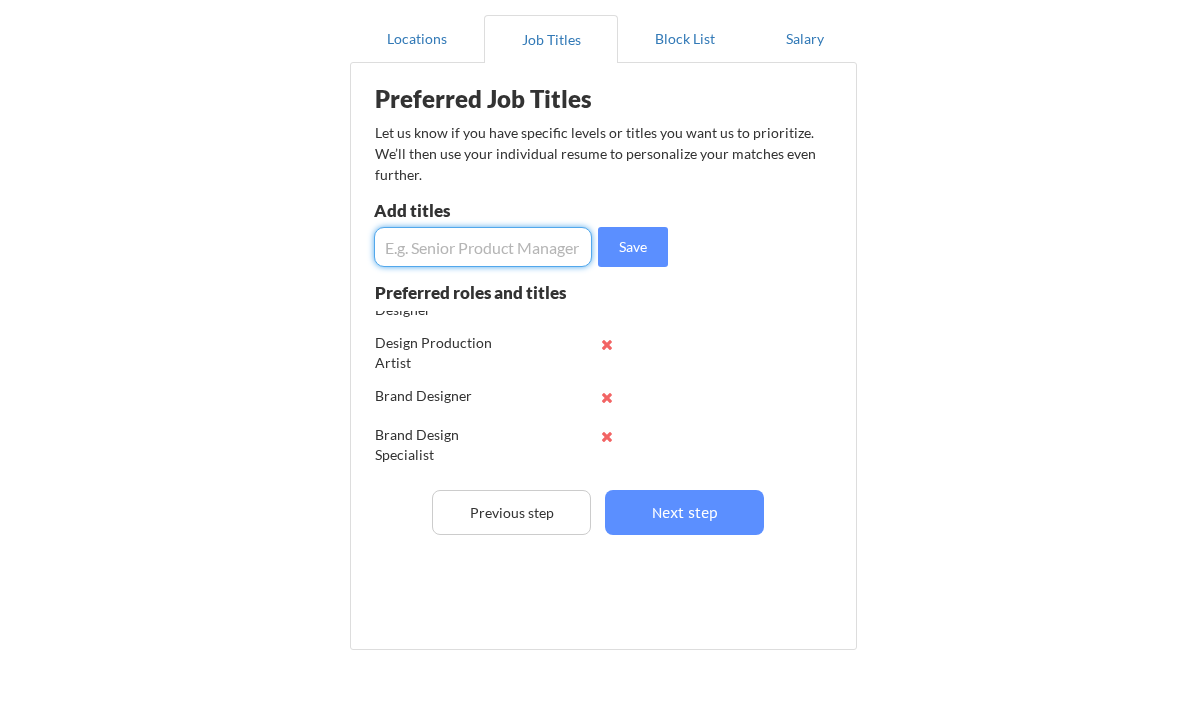 paste on "Art Director" 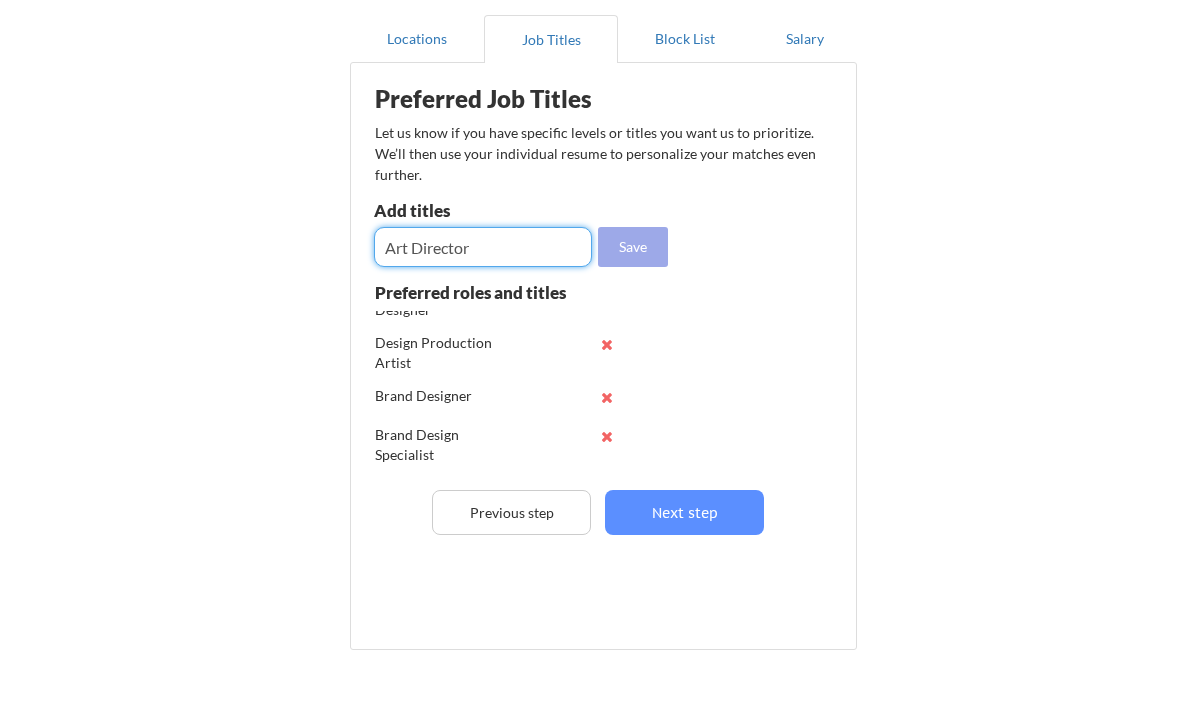 type on "Art Director" 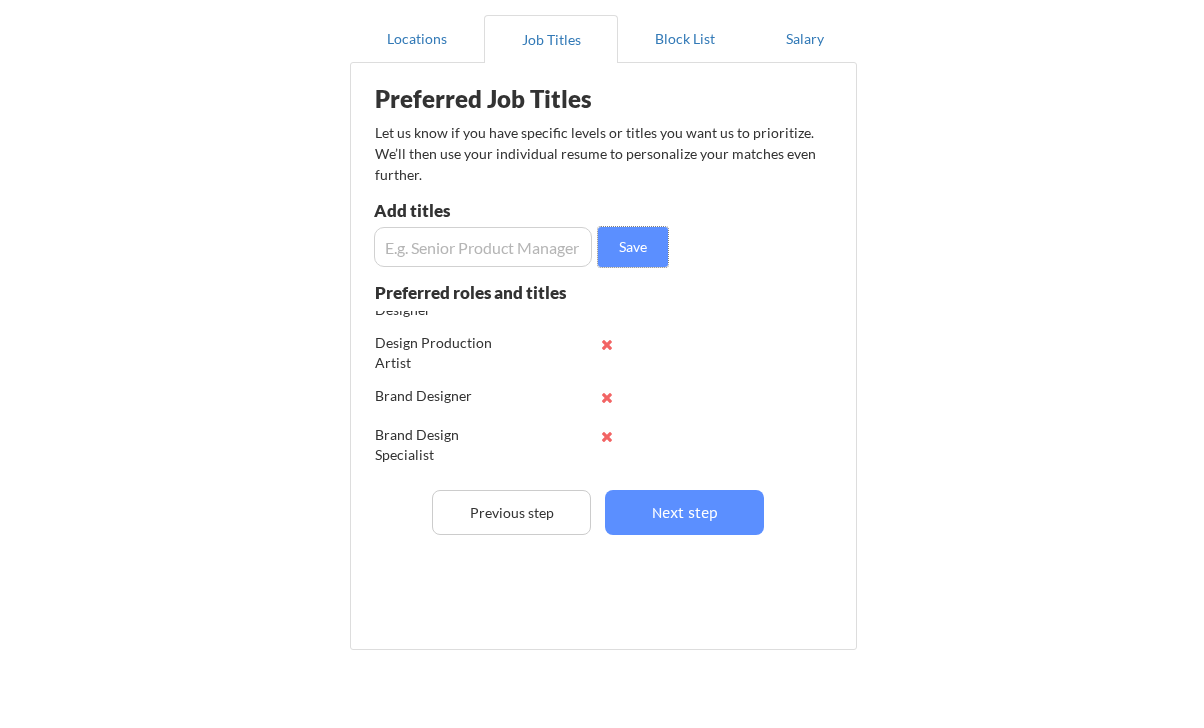 click at bounding box center [483, 247] 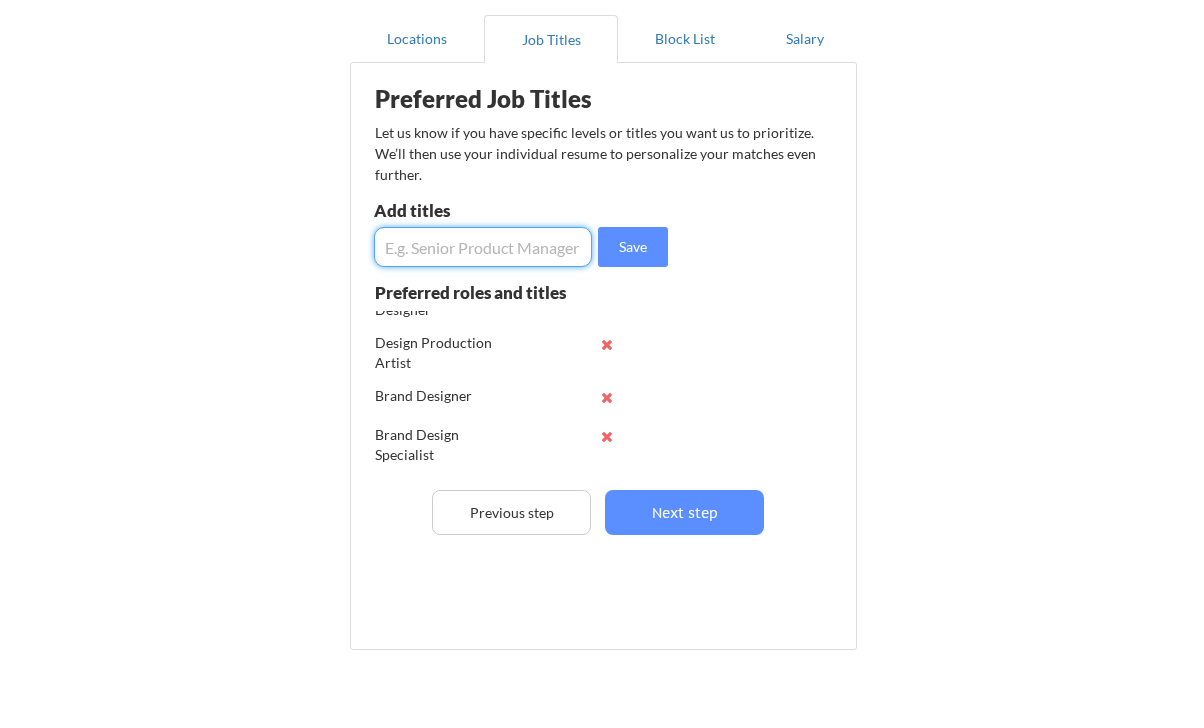 paste on "Packaging Production Designer" 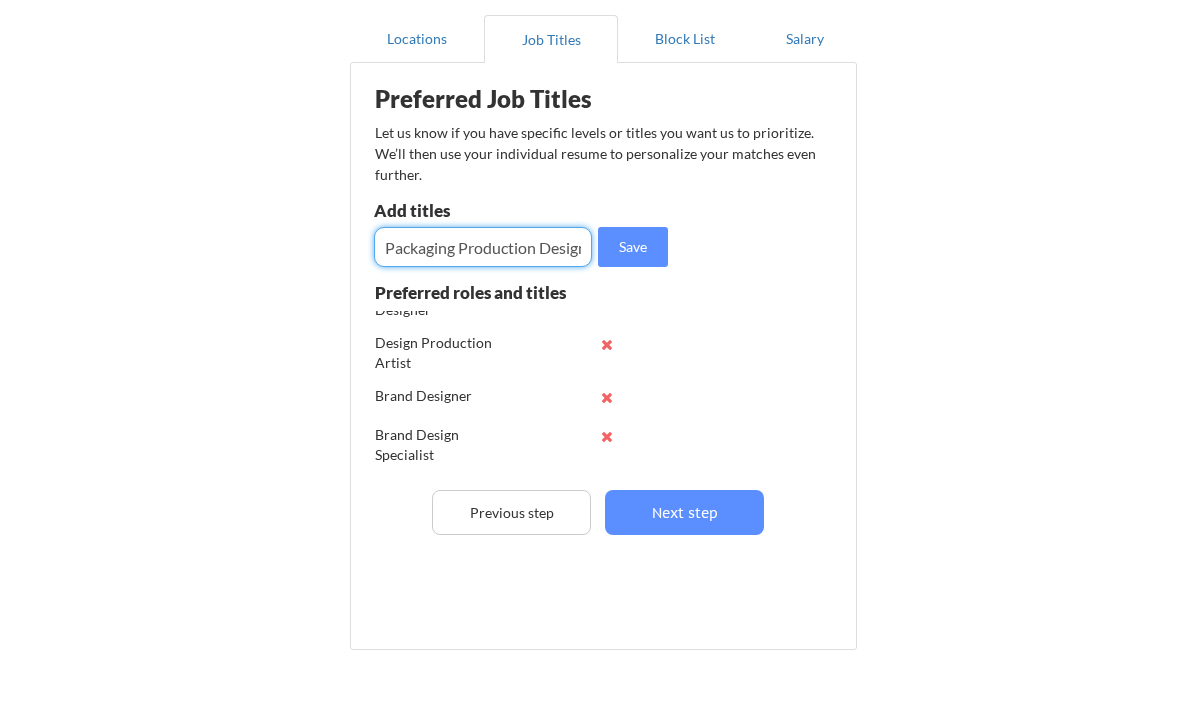 scroll, scrollTop: 0, scrollLeft: 22, axis: horizontal 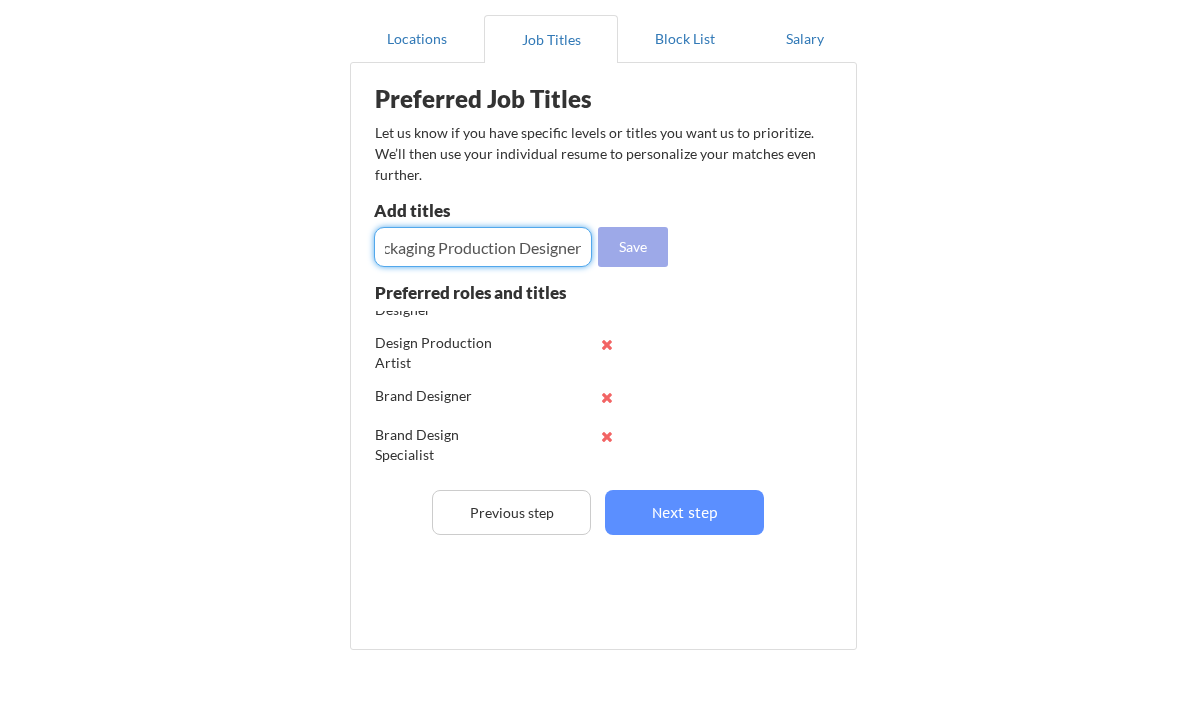 type on "Packaging Production Designer" 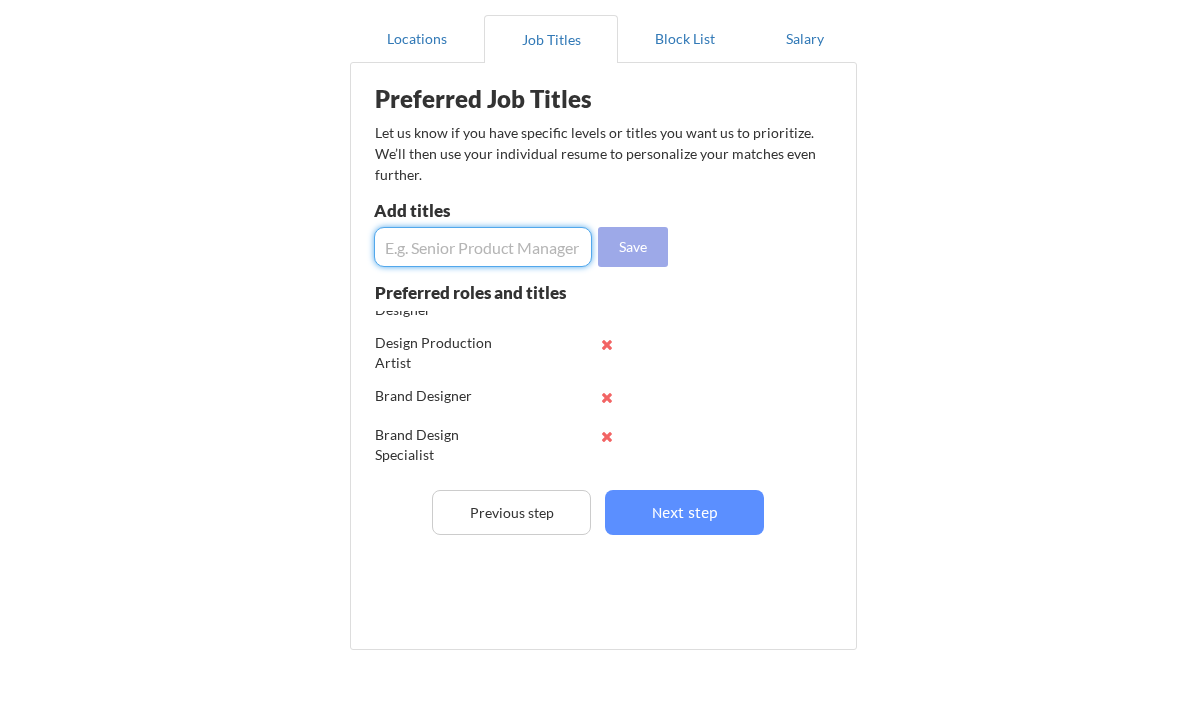 scroll, scrollTop: 0, scrollLeft: 0, axis: both 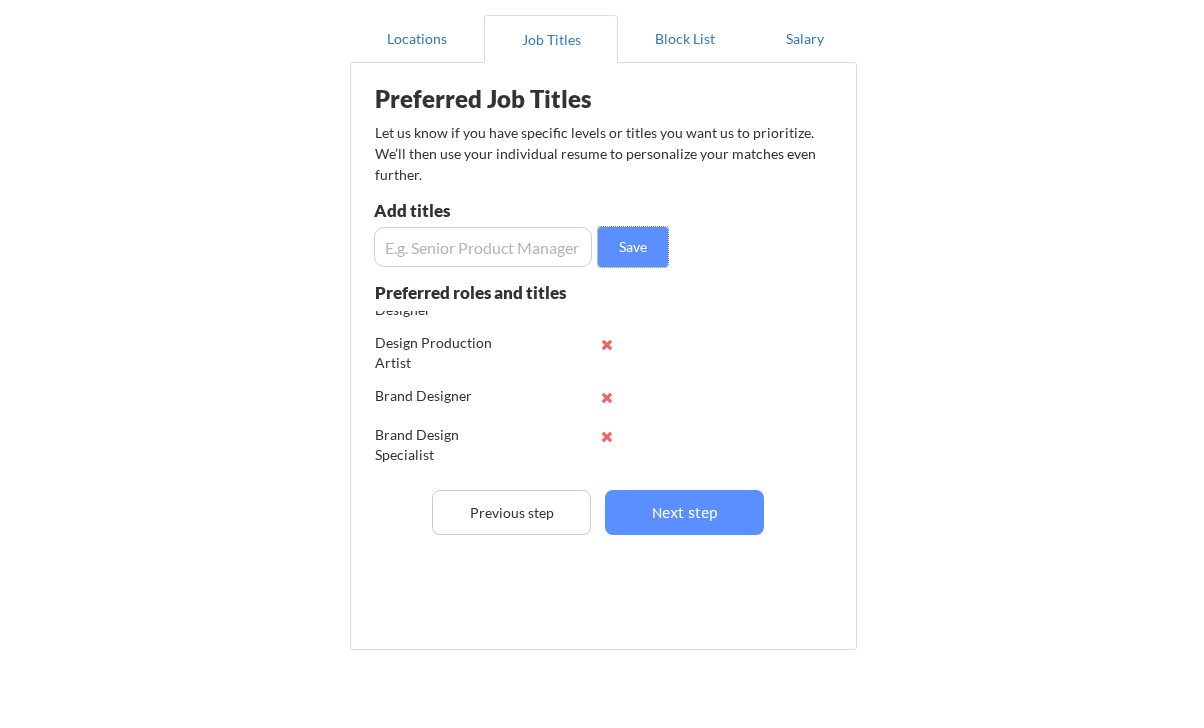 click at bounding box center [483, 247] 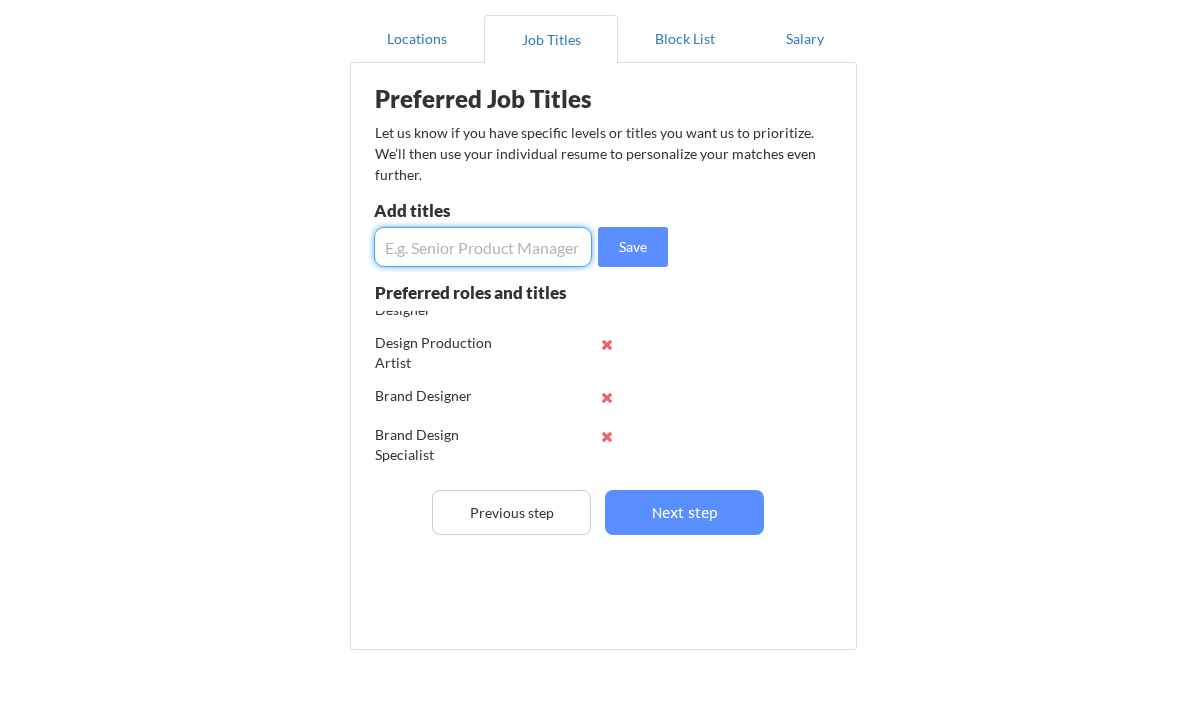 paste on "Senior Design Manager" 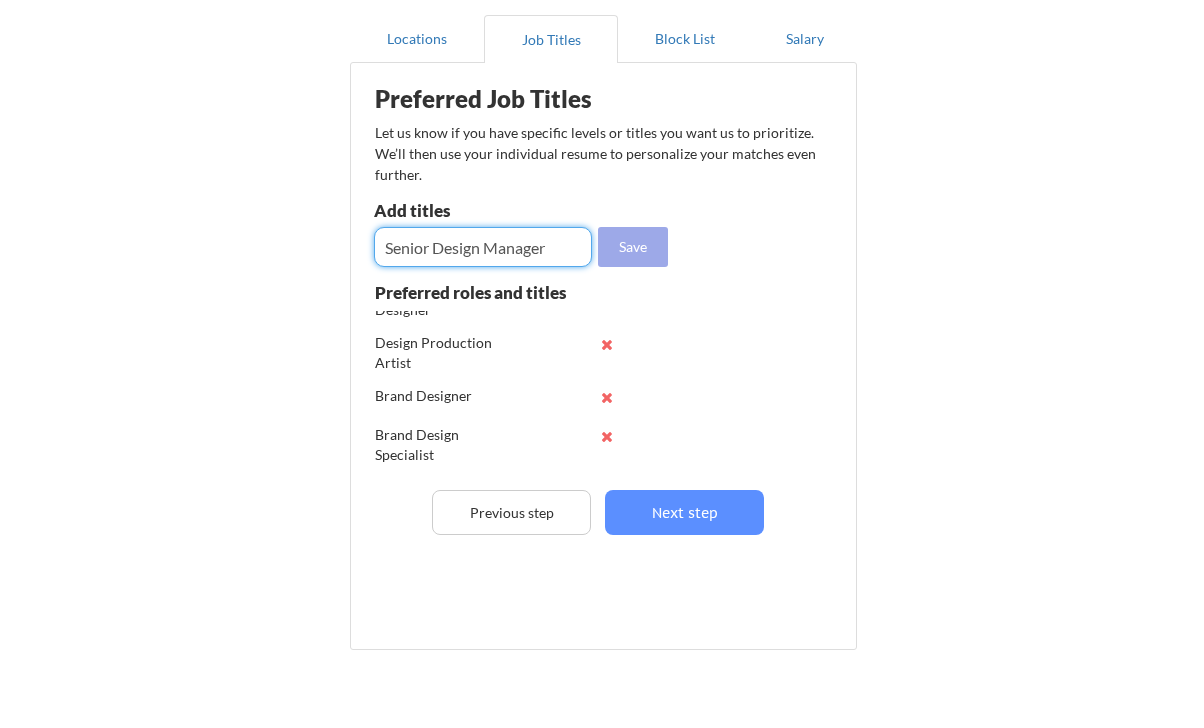 type on "Senior Design Manager" 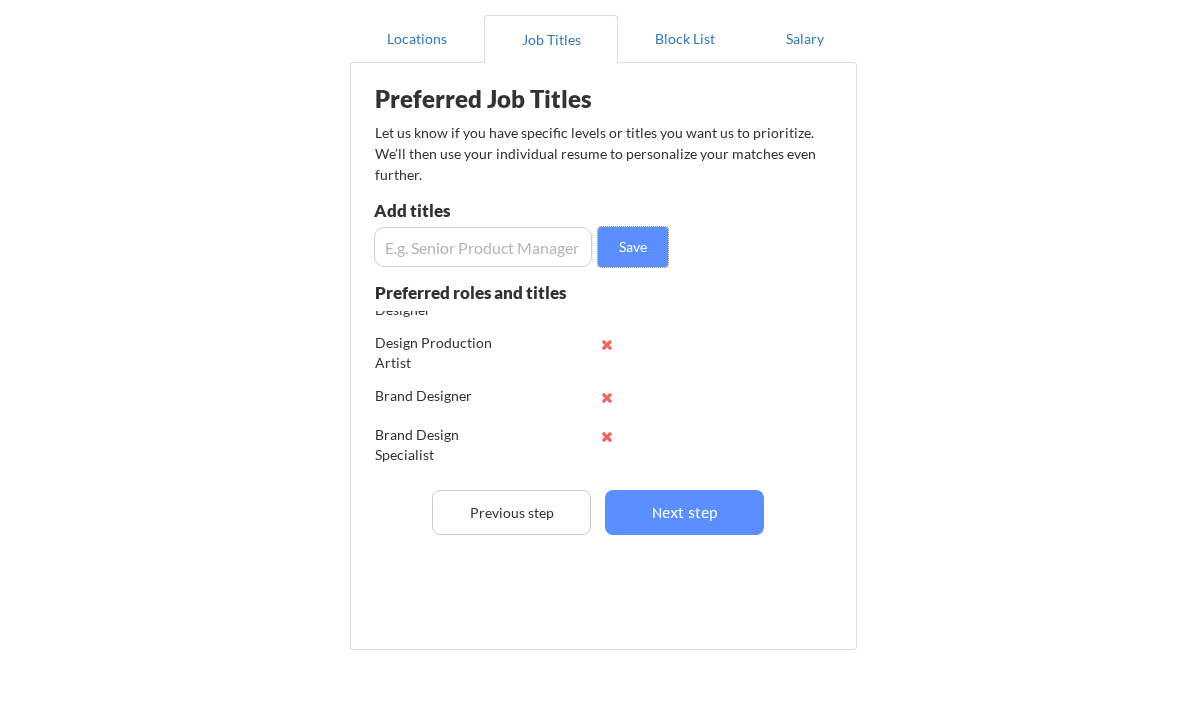click at bounding box center [483, 247] 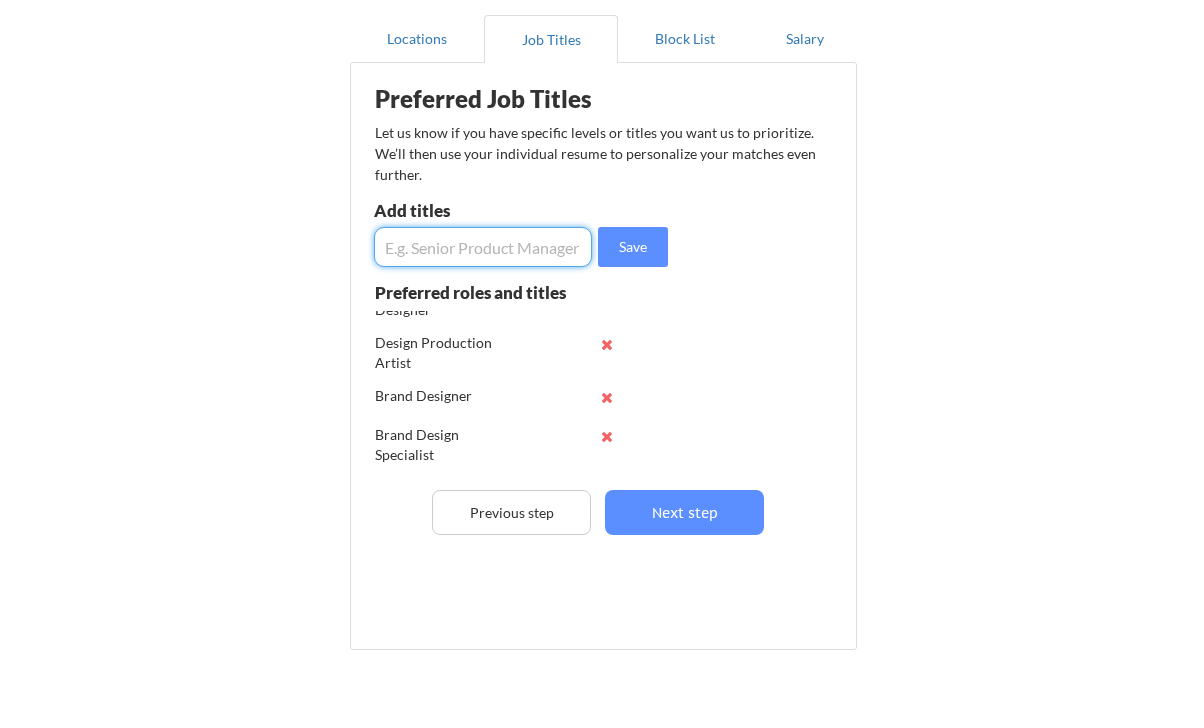 paste on "Lead Designer" 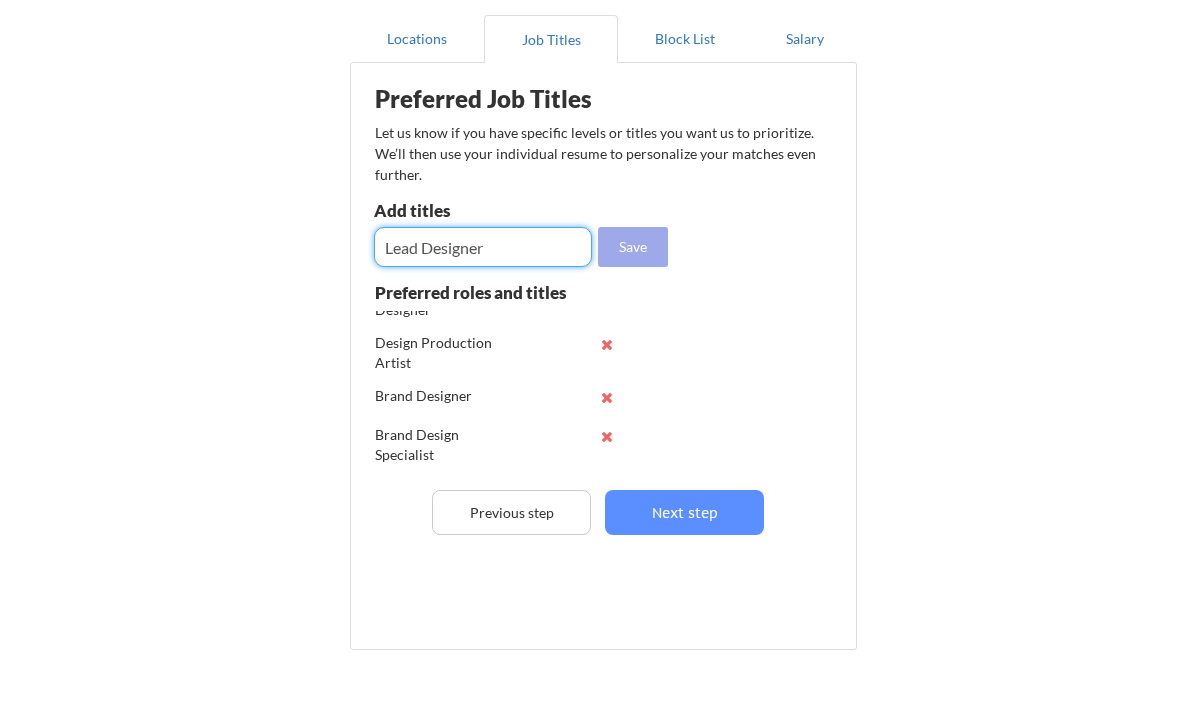 type on "Lead Designer" 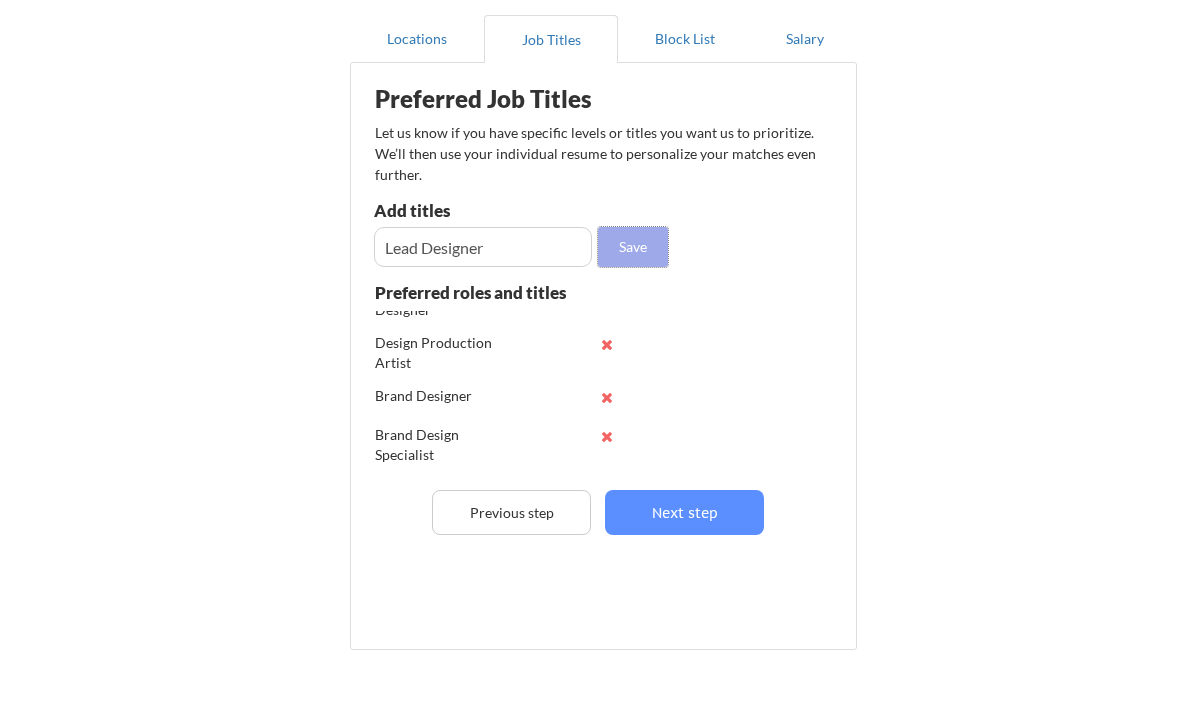 click on "Save" at bounding box center [633, 247] 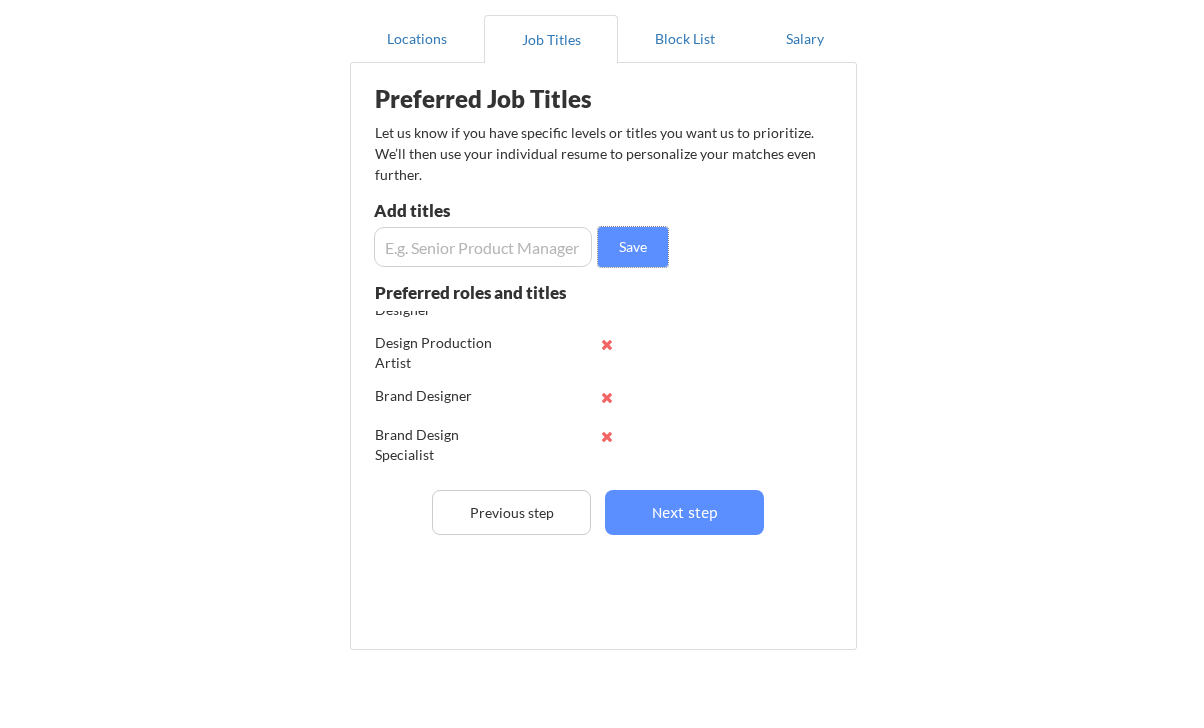 click at bounding box center [483, 247] 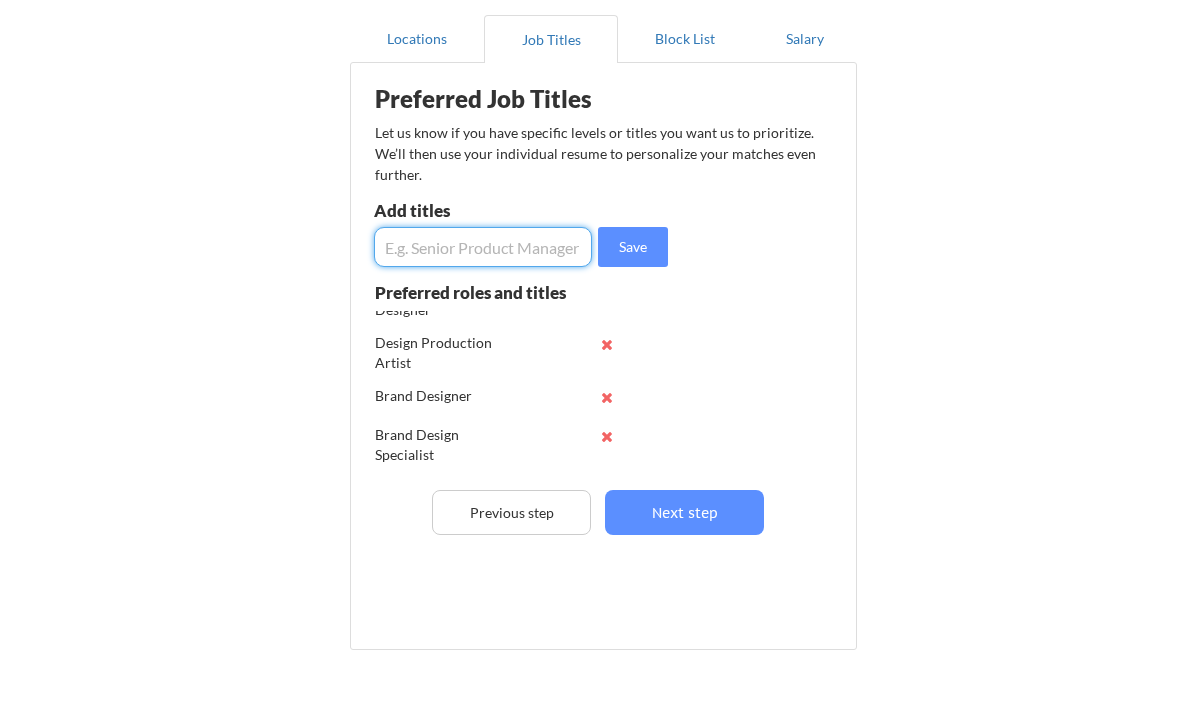 paste on "Creative Lead" 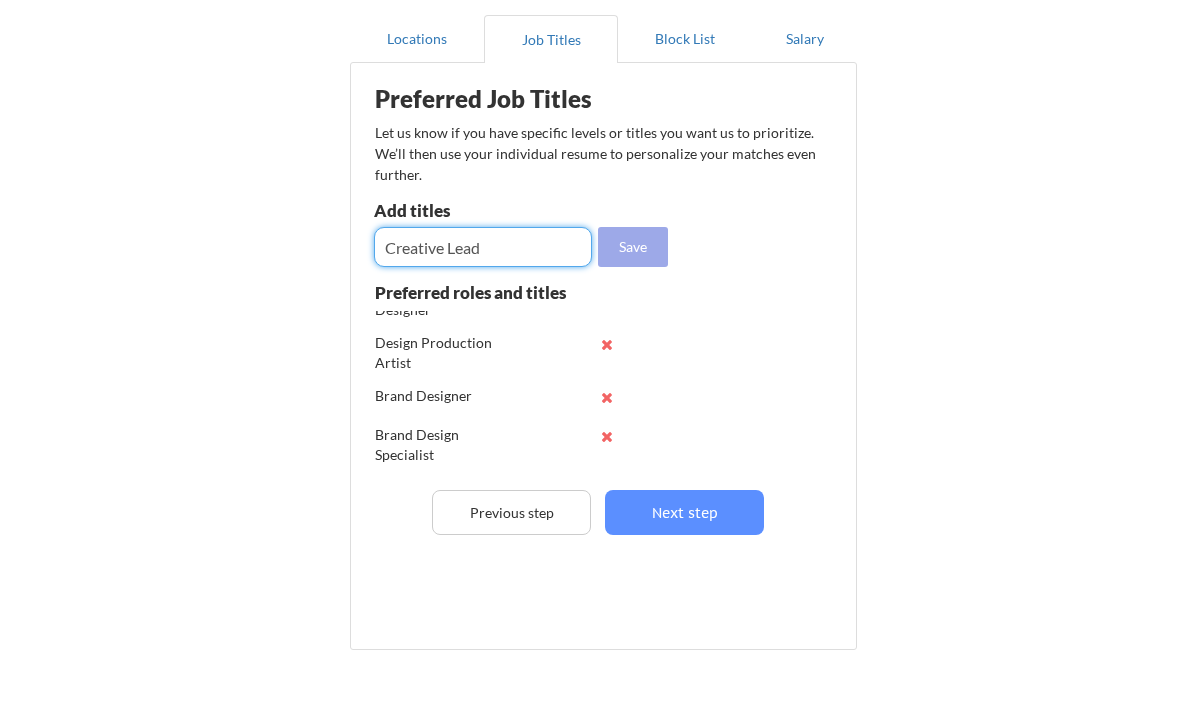 type on "Creative Lead" 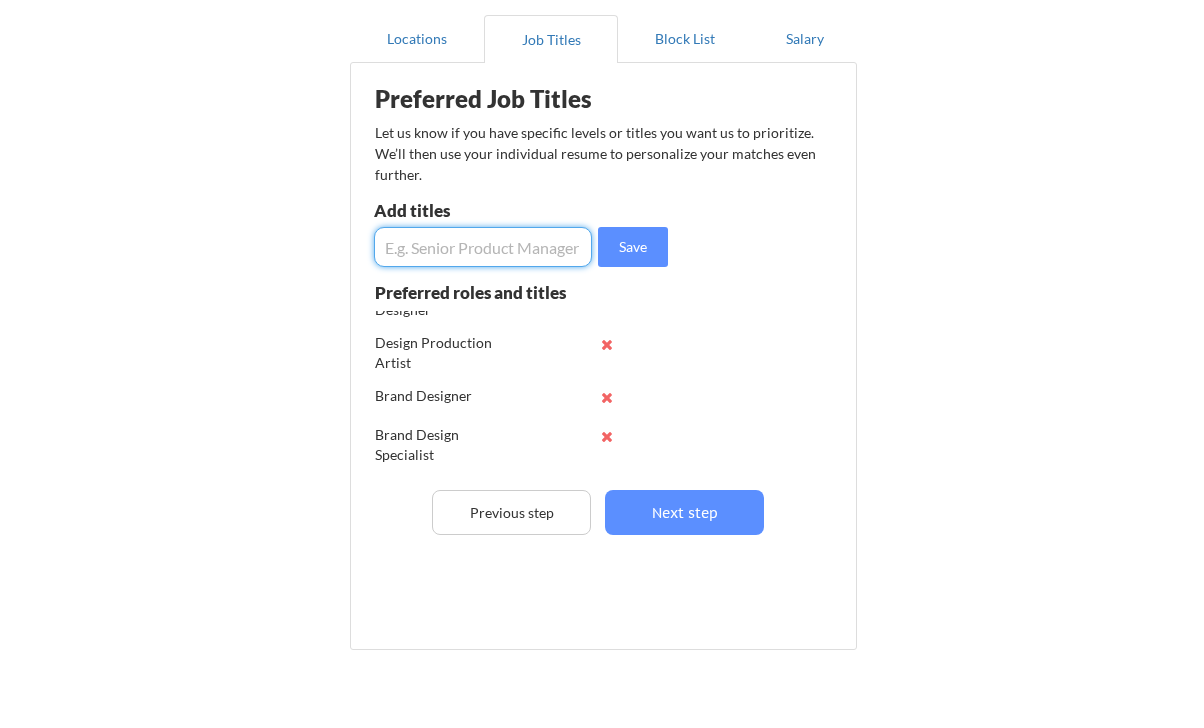 click at bounding box center (483, 247) 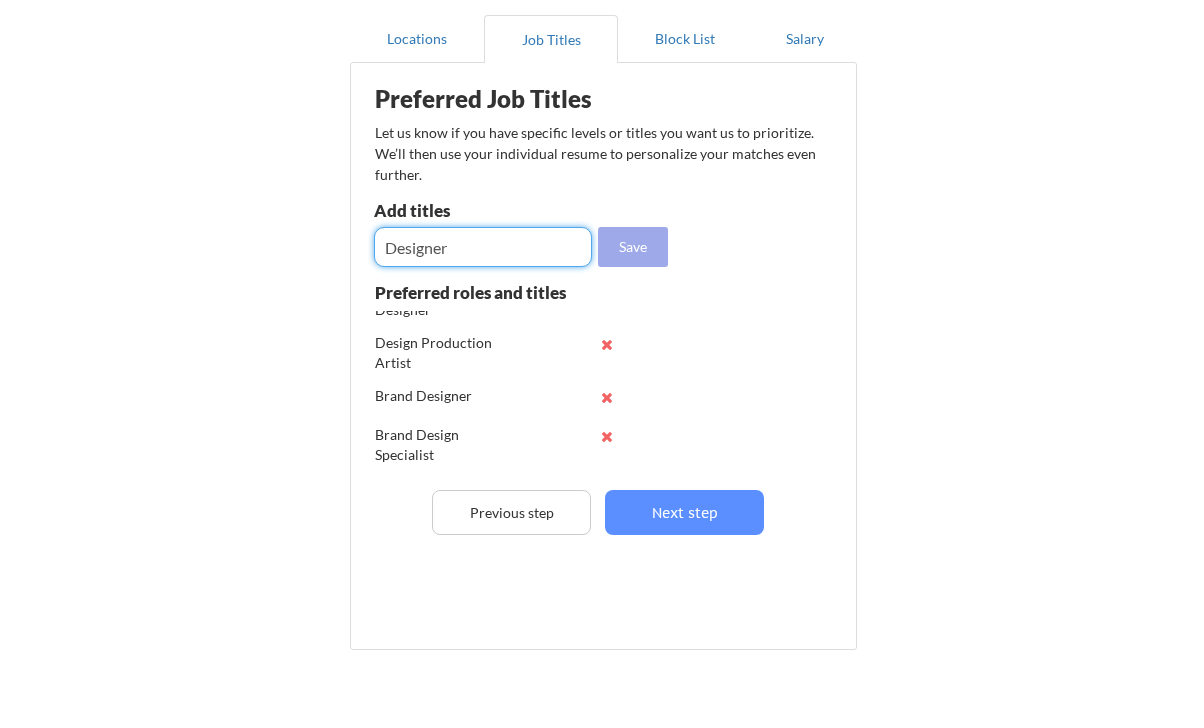 type on "Designer" 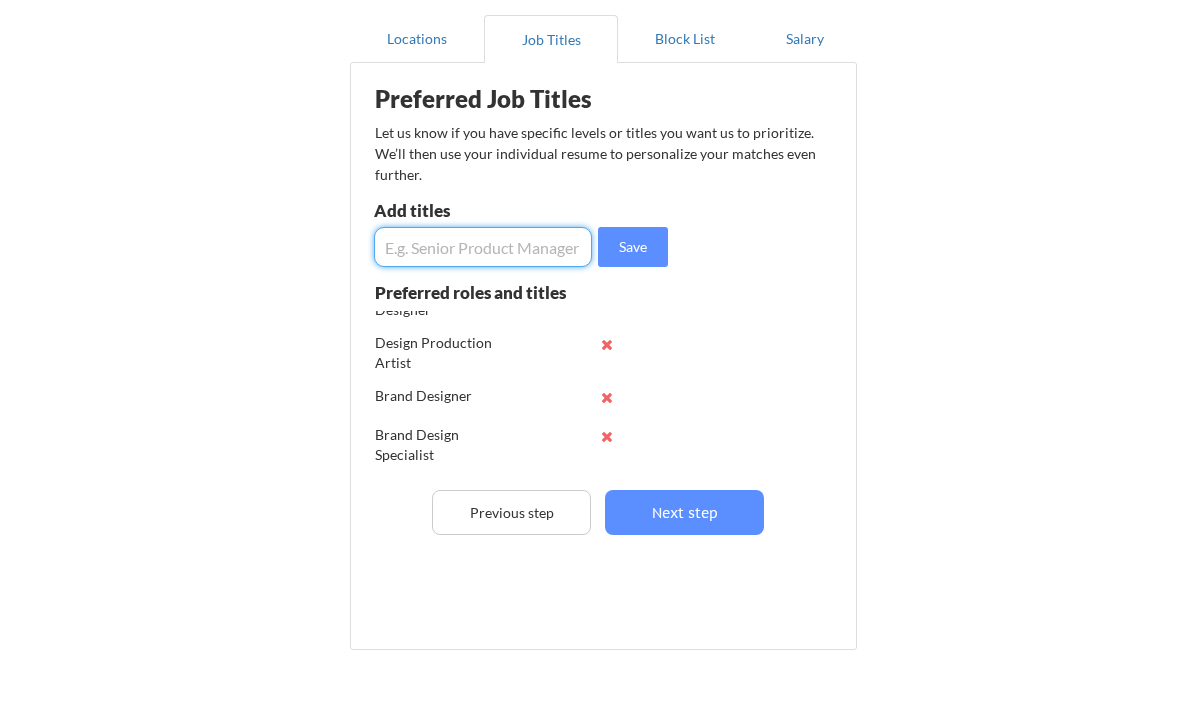 click at bounding box center (483, 247) 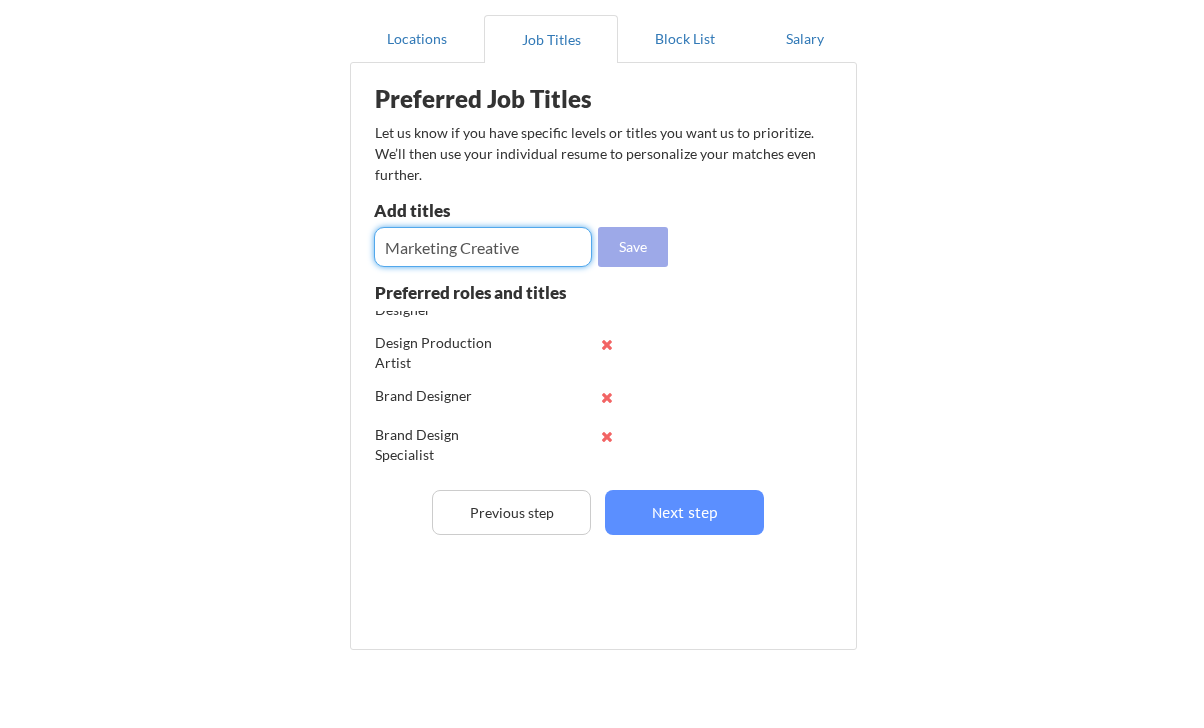 type on "Marketing Creative" 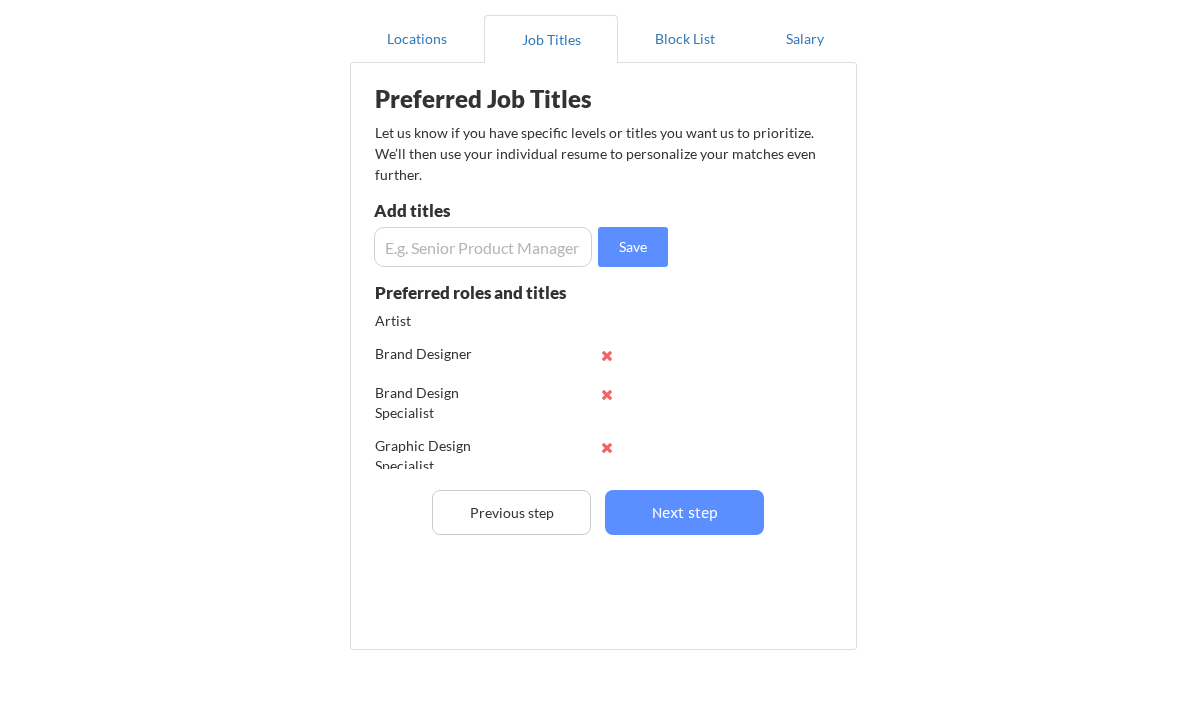 scroll, scrollTop: 0, scrollLeft: 0, axis: both 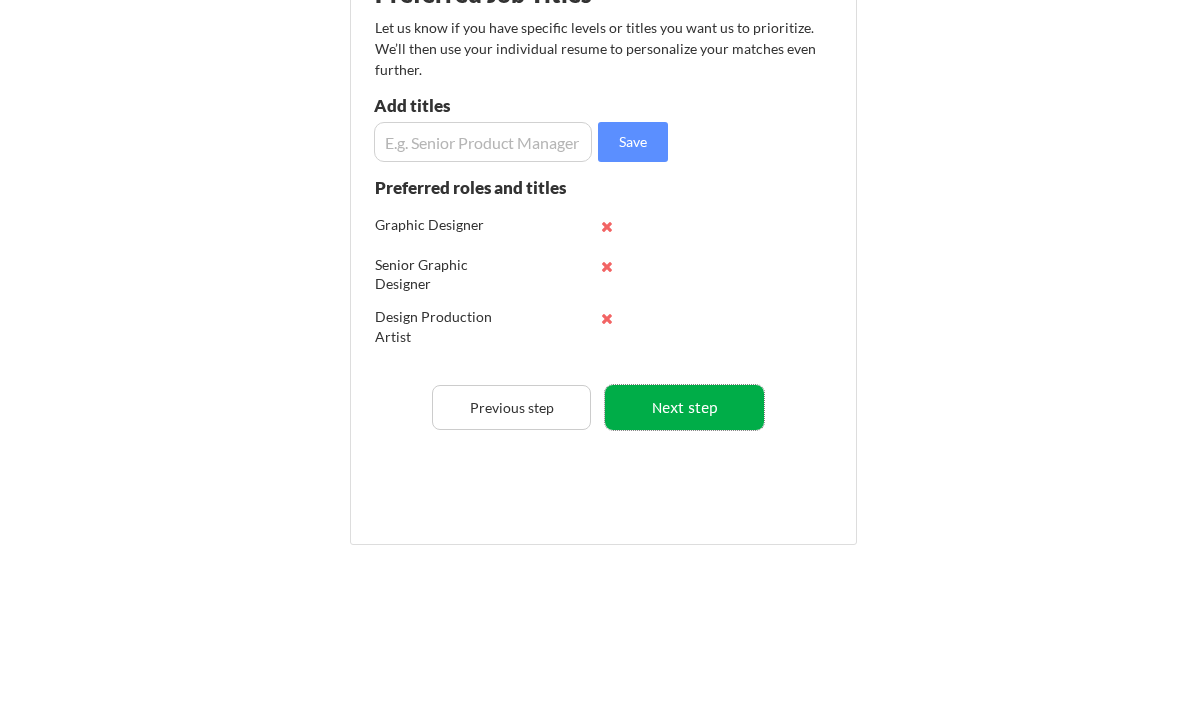 click on "Next step" at bounding box center (684, 407) 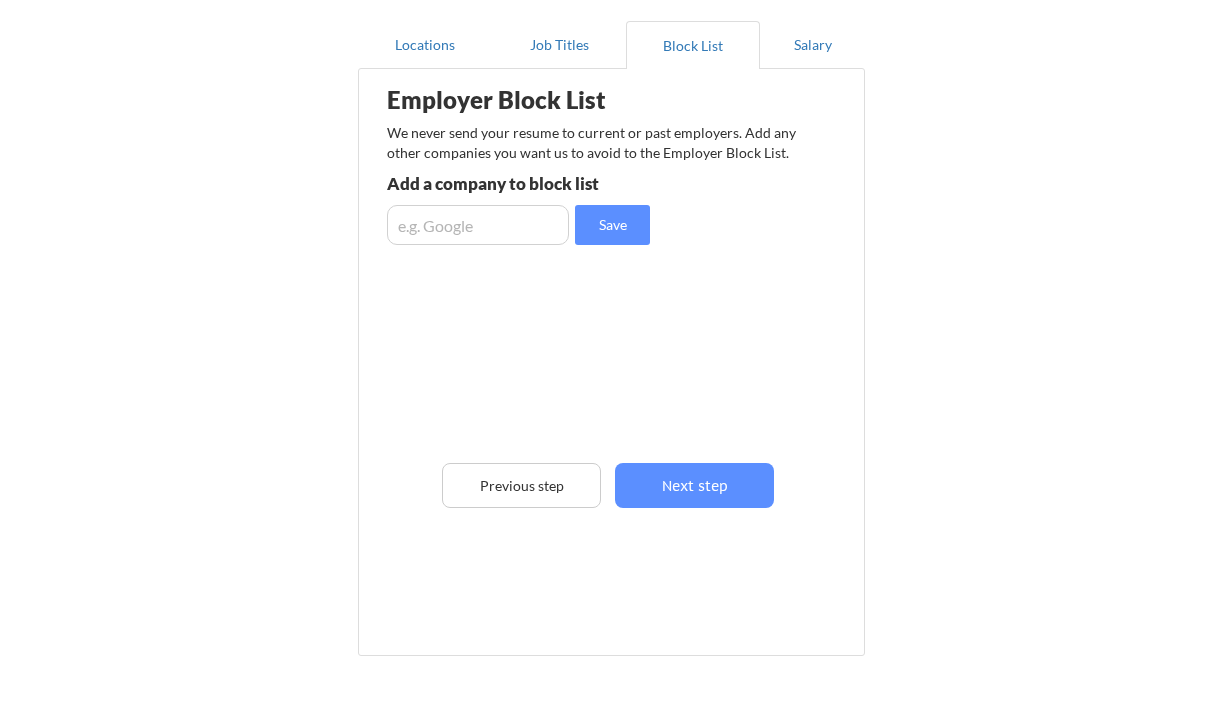 scroll, scrollTop: 165, scrollLeft: 0, axis: vertical 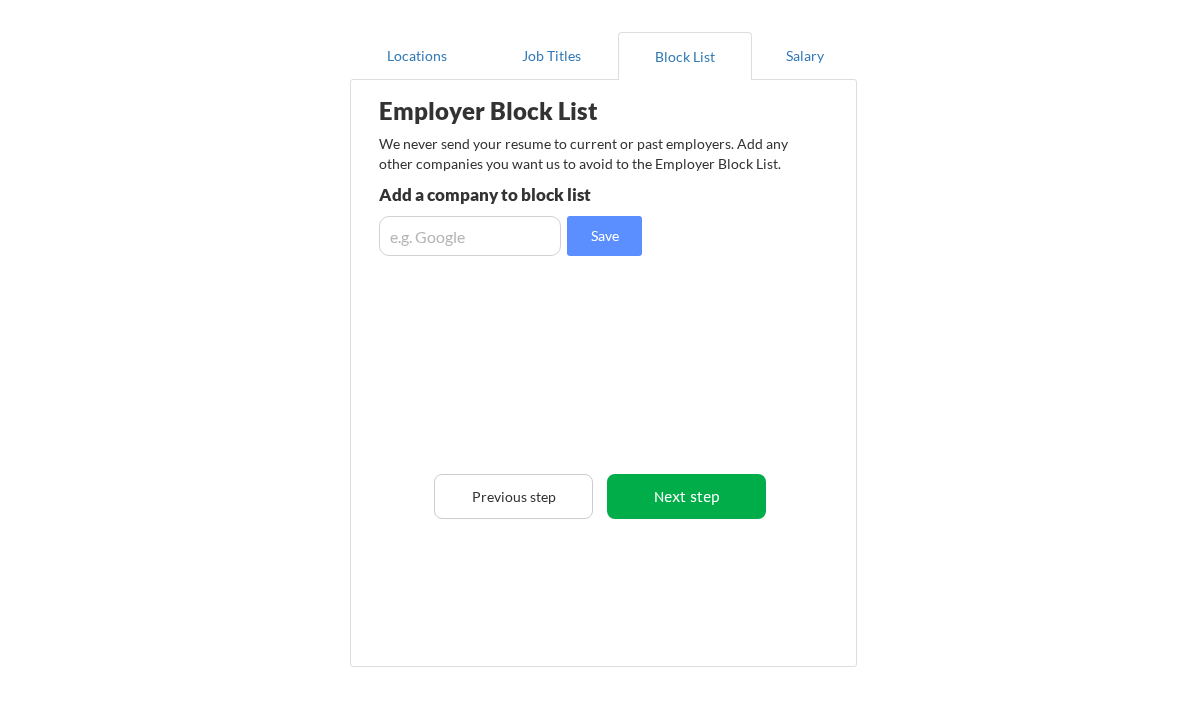 click on "Next step" at bounding box center (686, 496) 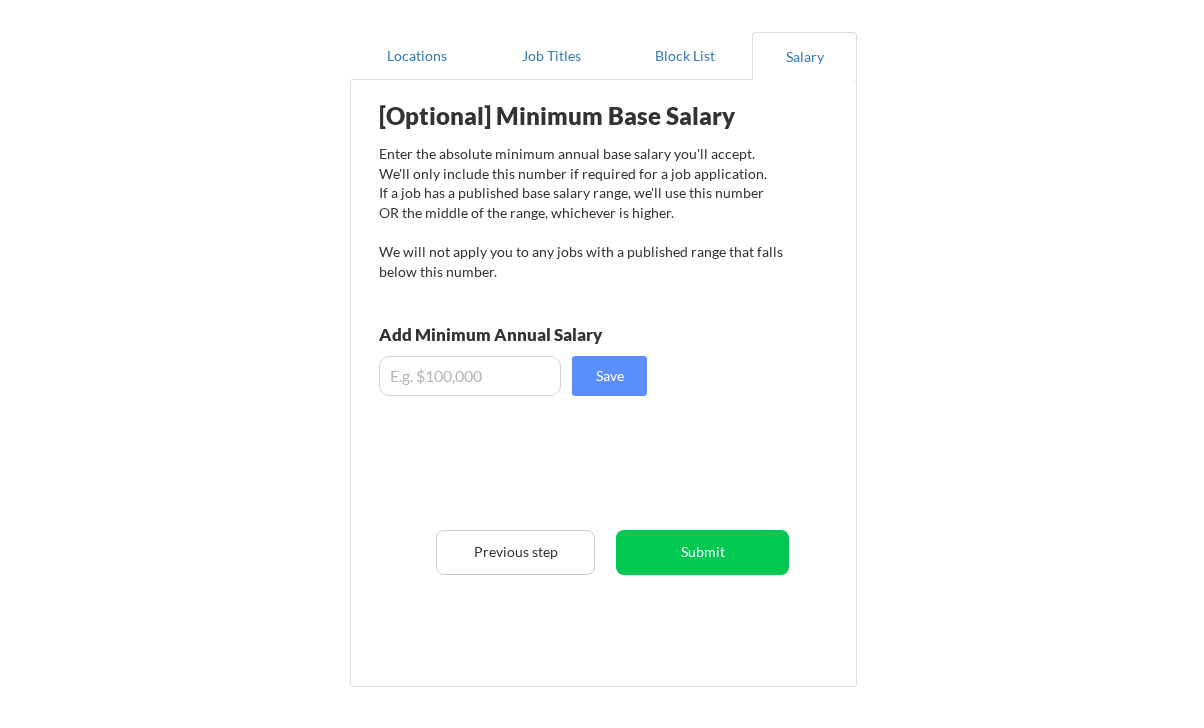 click at bounding box center (470, 376) 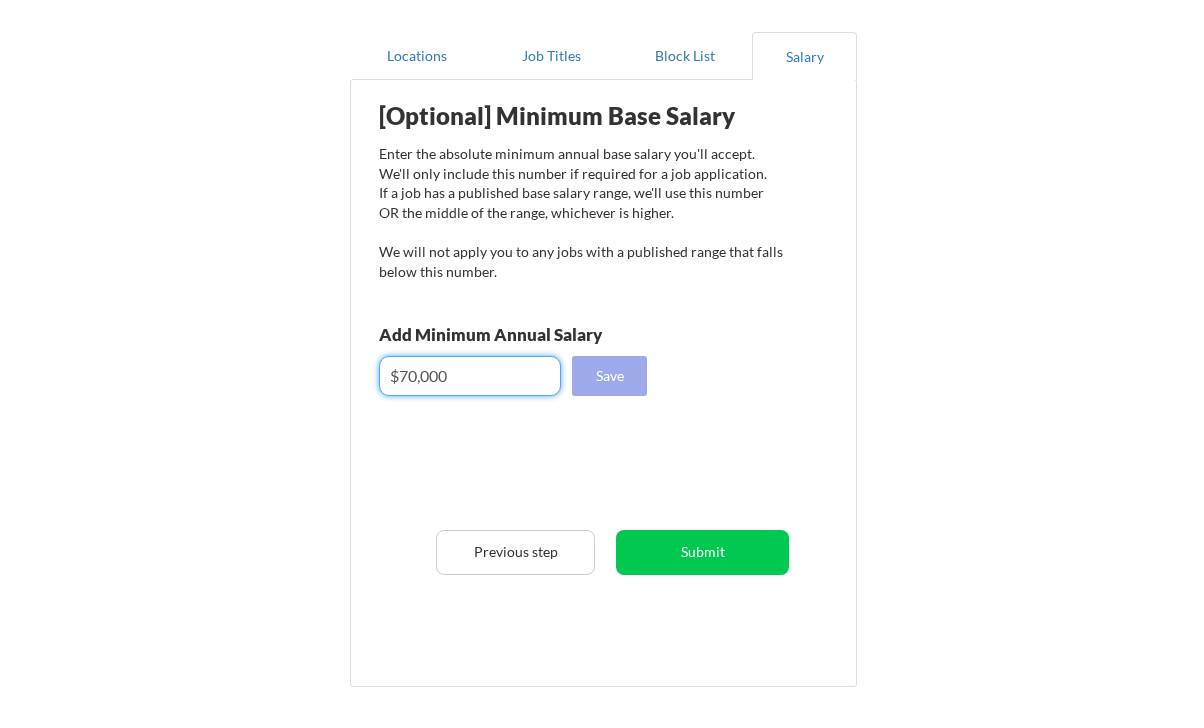 type on "$70,000" 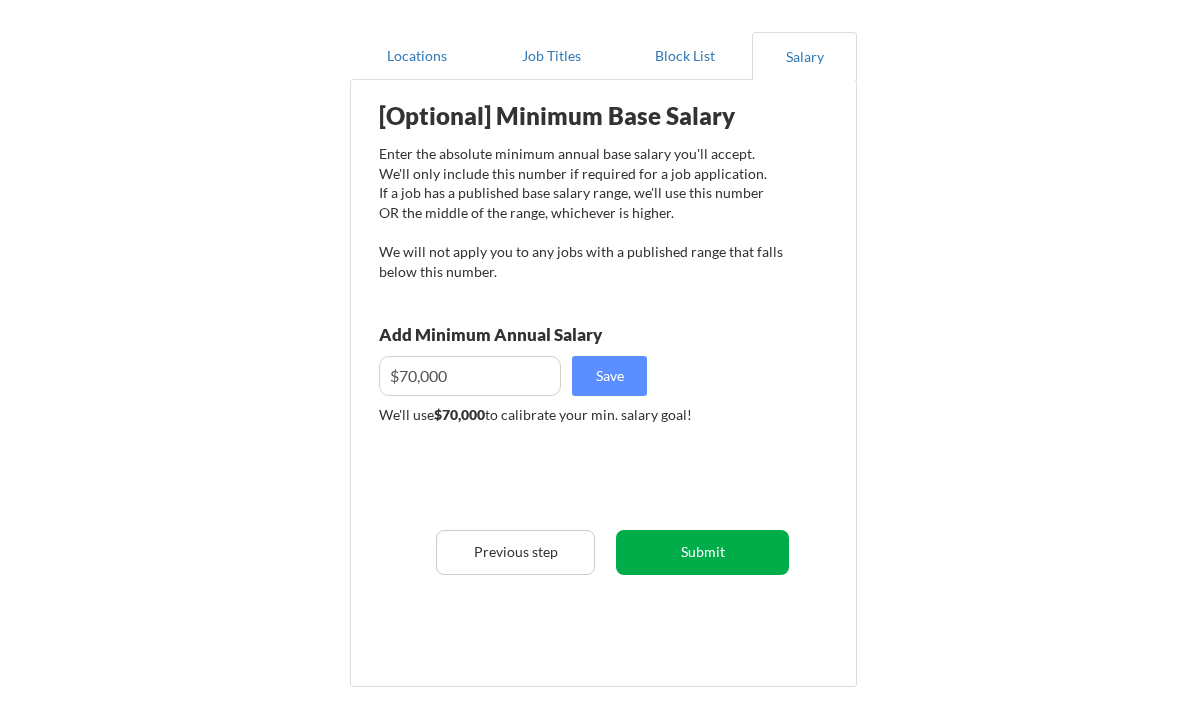 click on "Submit" at bounding box center (702, 552) 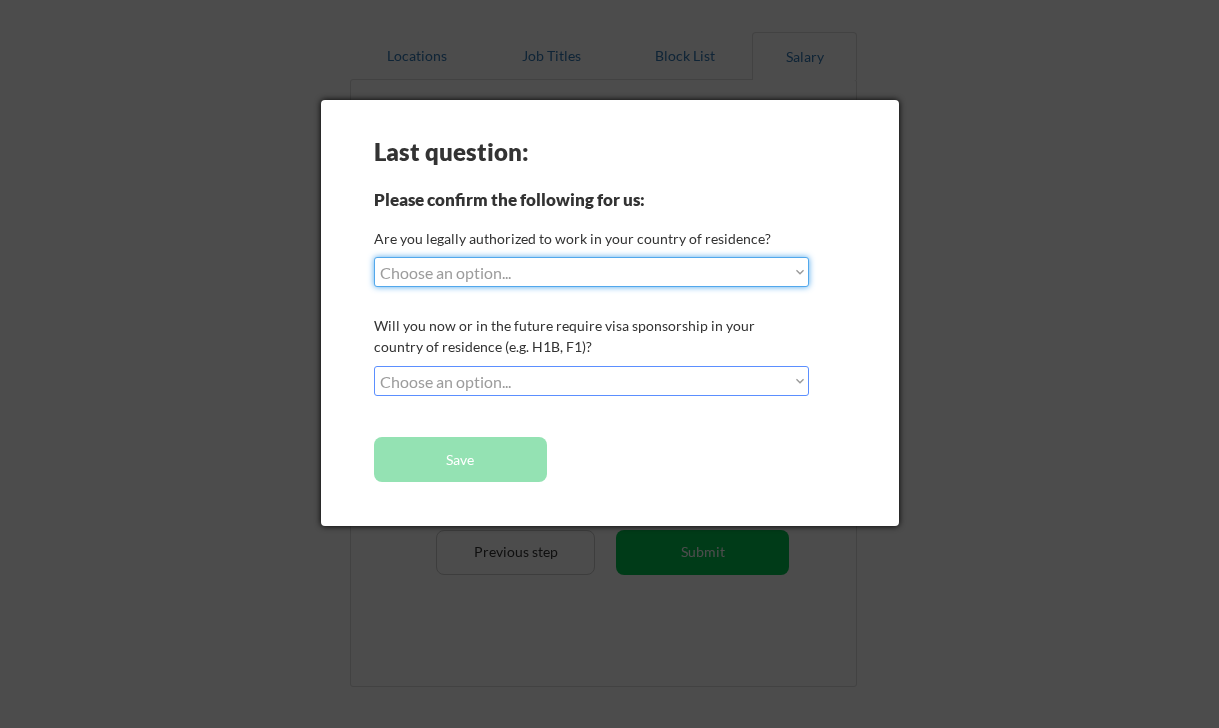 click on "Choose an option... Yes, I am a US Citizen Yes, I am a Canadian Citizen Yes, I am a US Green Card Holder Yes, I am an Other Permanent Resident Yes, I am here on a visa (H1B, OPT, etc.) No, I am not (yet) authorized" at bounding box center [591, 272] 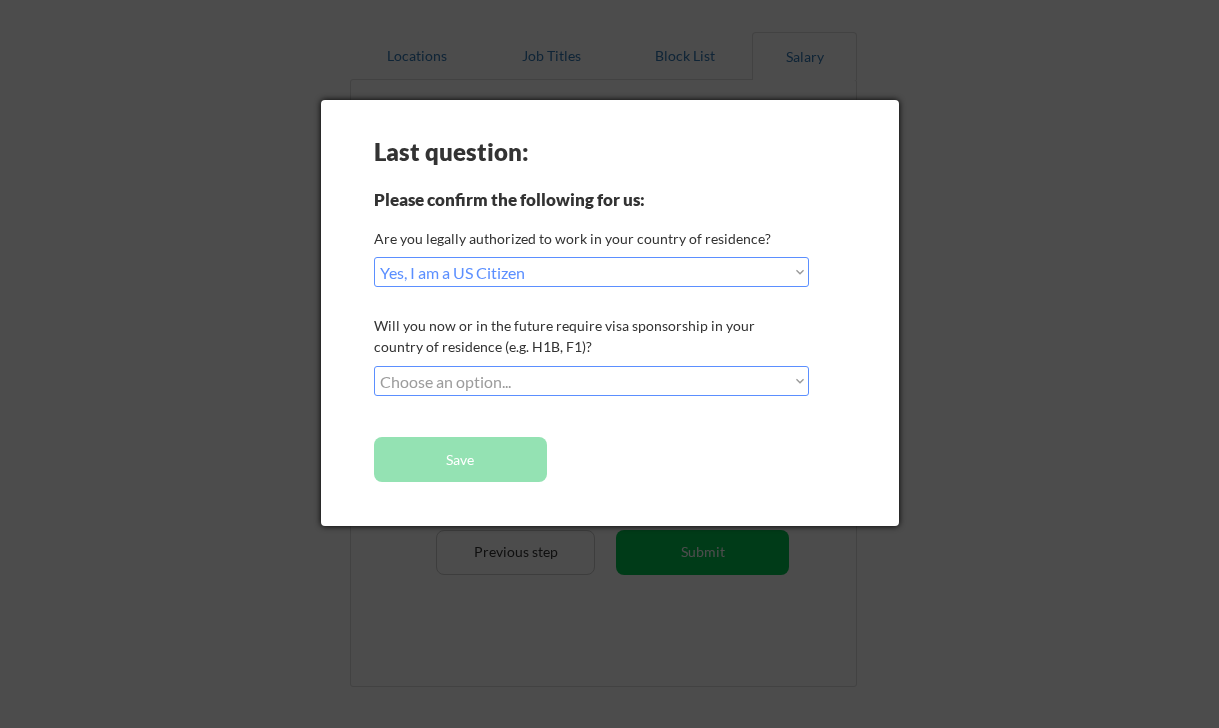 click on "Choose an option... No, I will not need sponsorship Yes, I will need sponsorship" at bounding box center (591, 381) 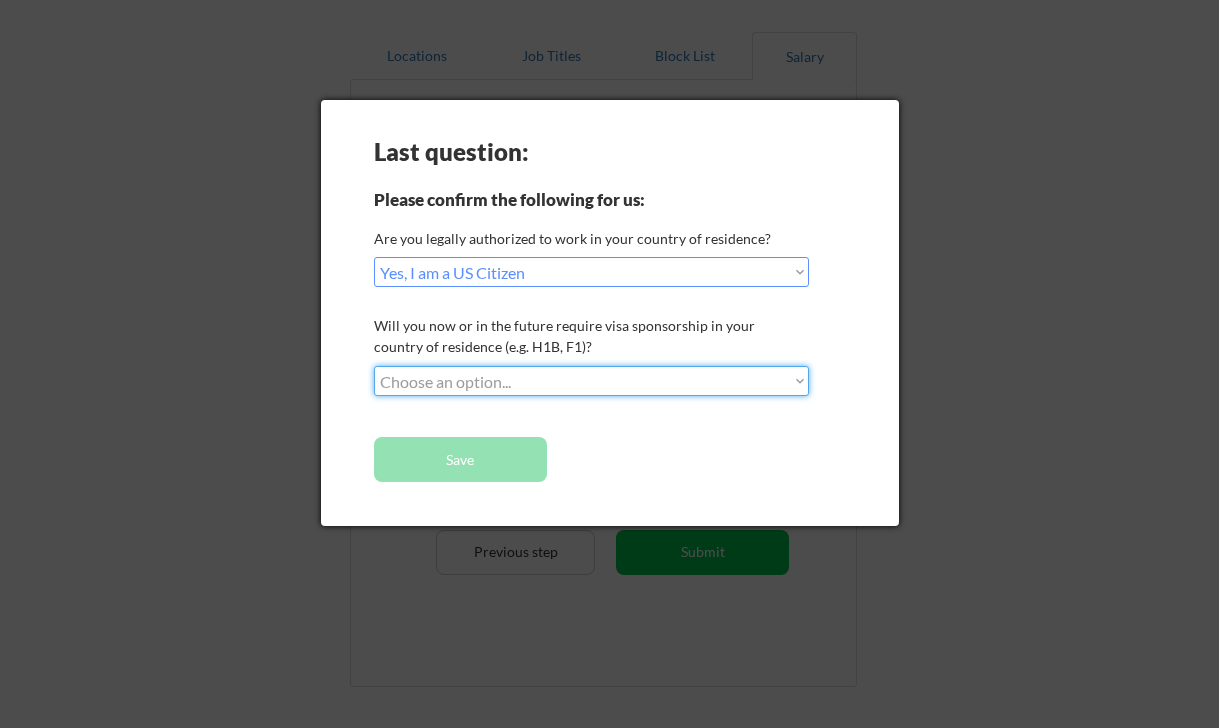 select on ""no__i_will_not_need_sponsorship"" 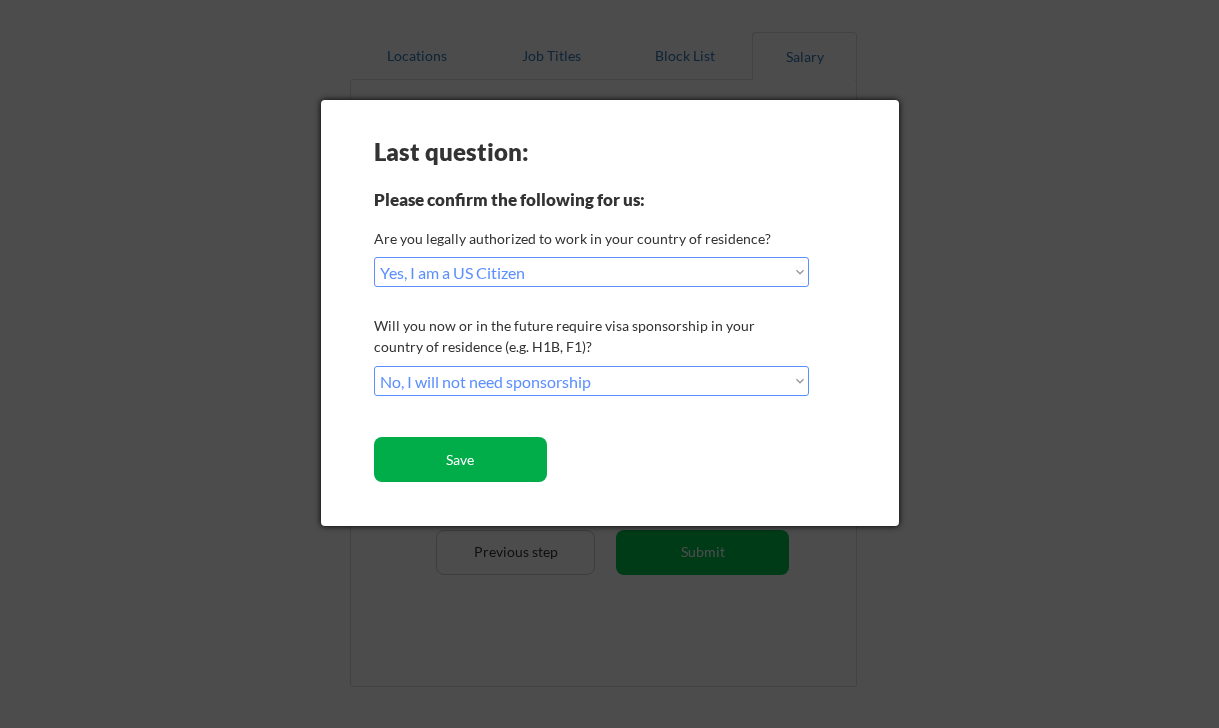 click on "Save" at bounding box center [460, 459] 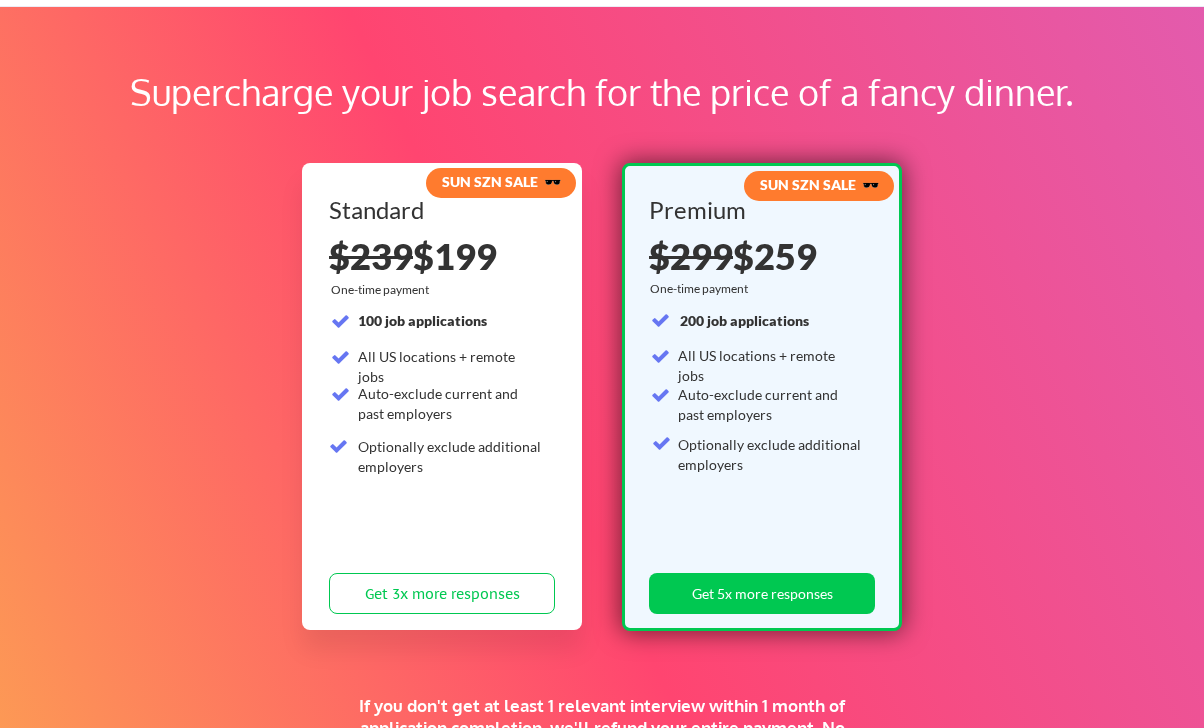 scroll, scrollTop: 0, scrollLeft: 0, axis: both 